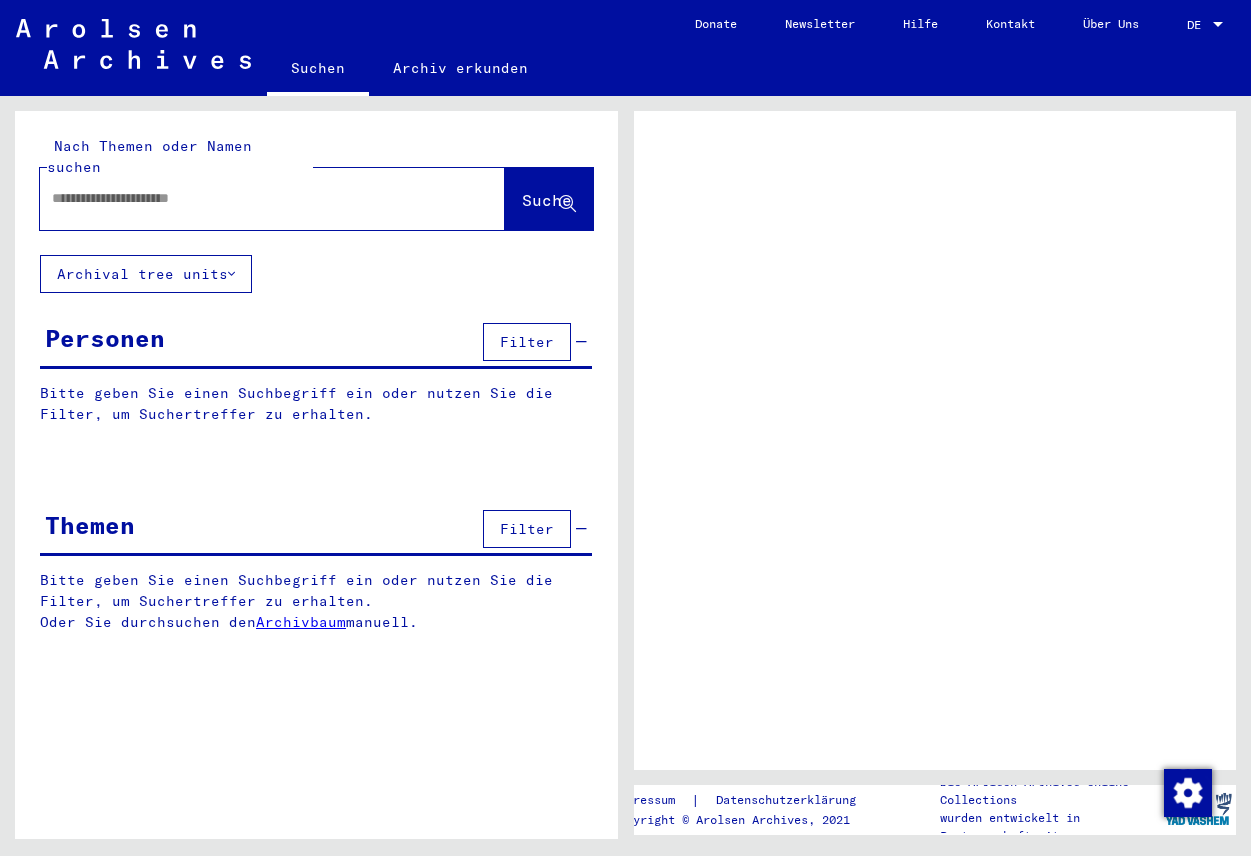 scroll, scrollTop: 0, scrollLeft: 0, axis: both 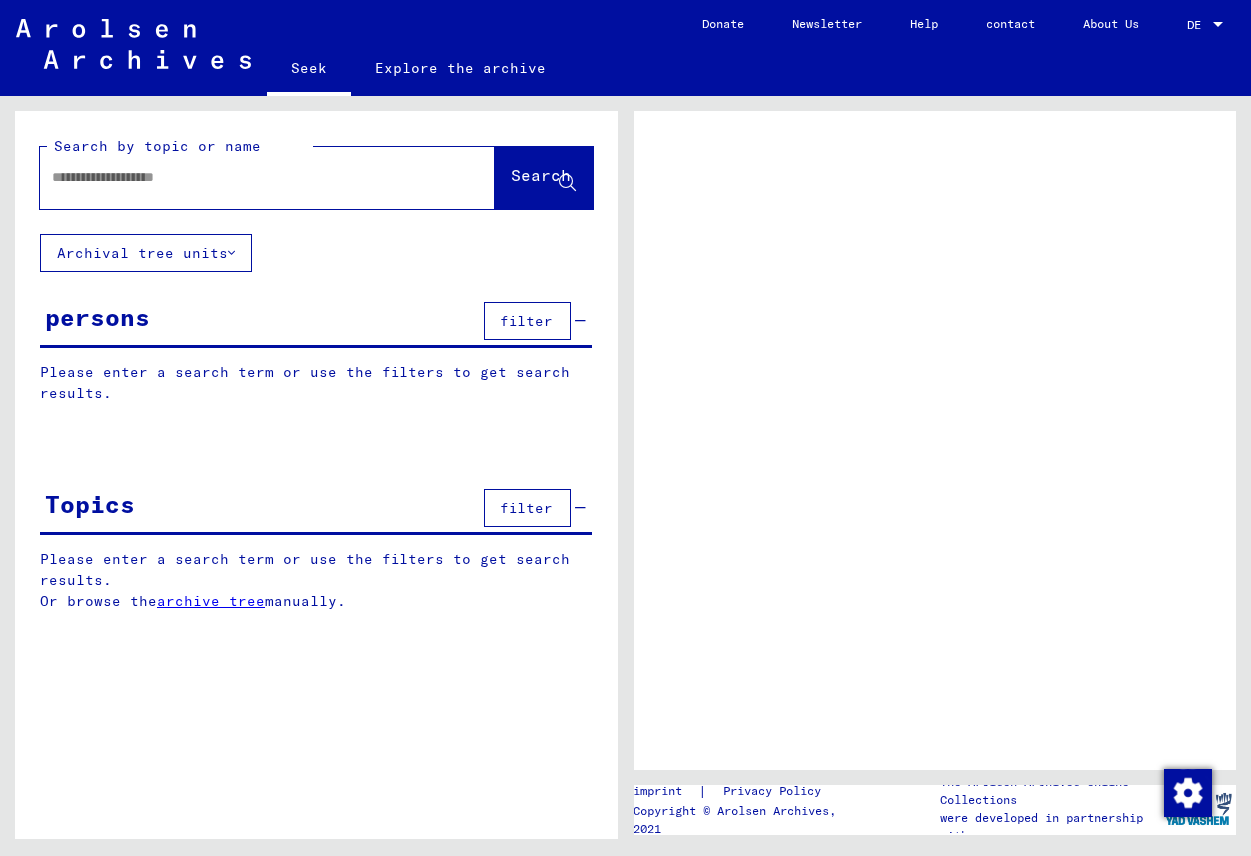 click at bounding box center (249, 177) 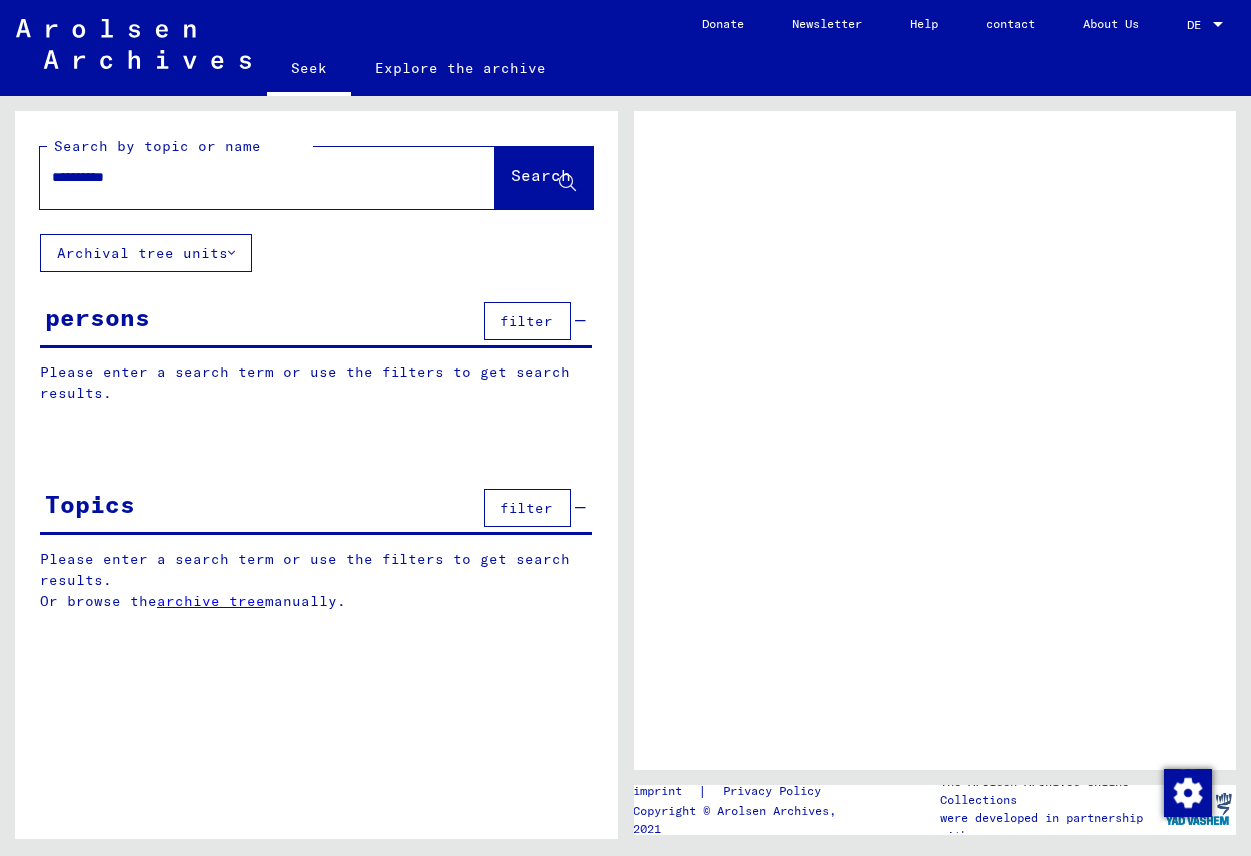 type on "**********" 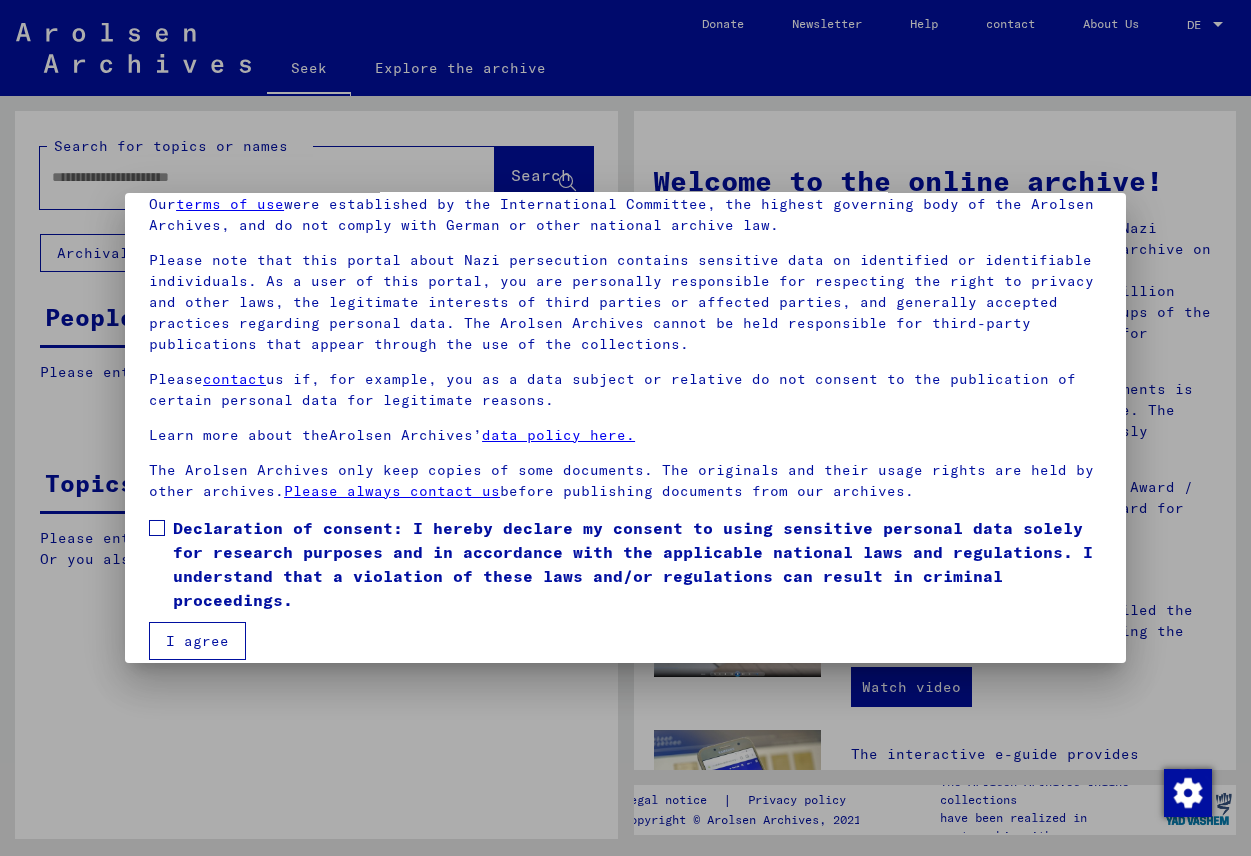 scroll, scrollTop: 109, scrollLeft: 0, axis: vertical 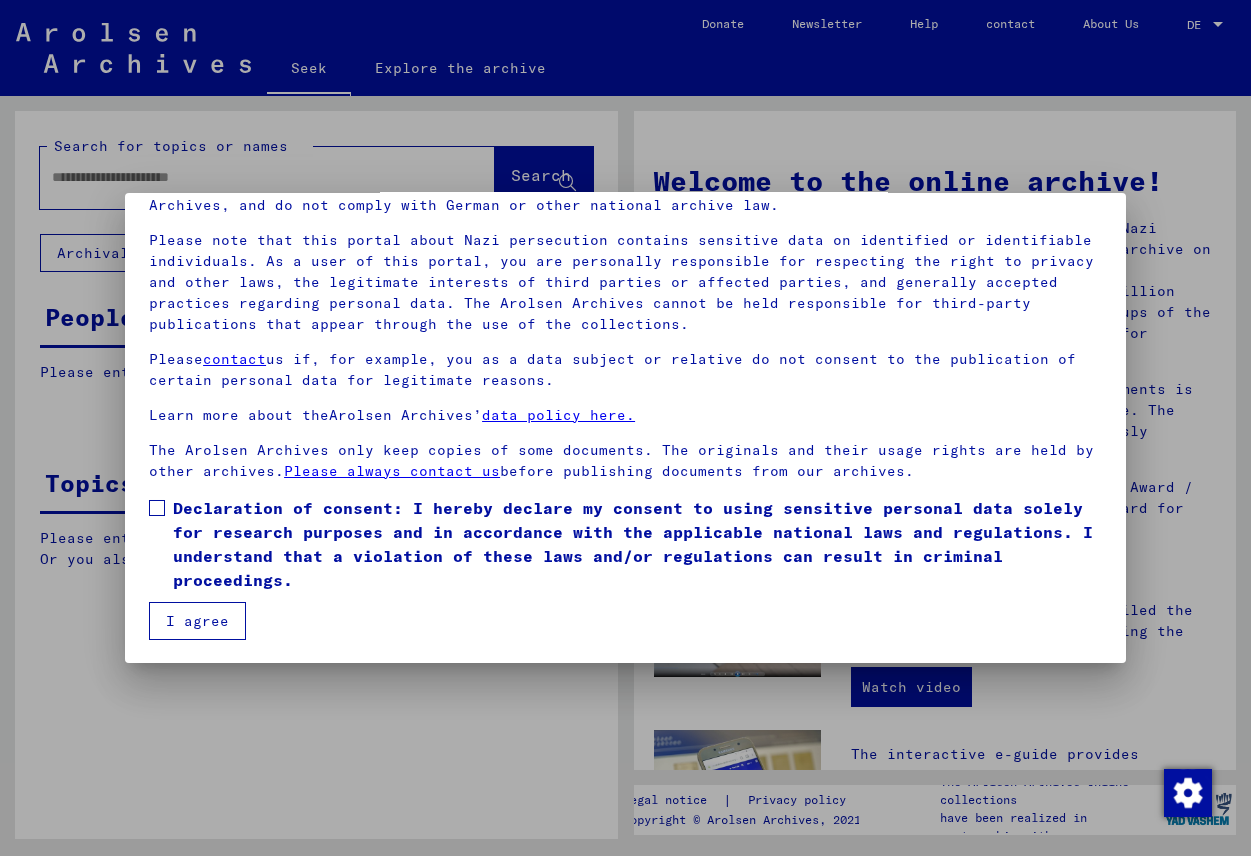 click at bounding box center (157, 508) 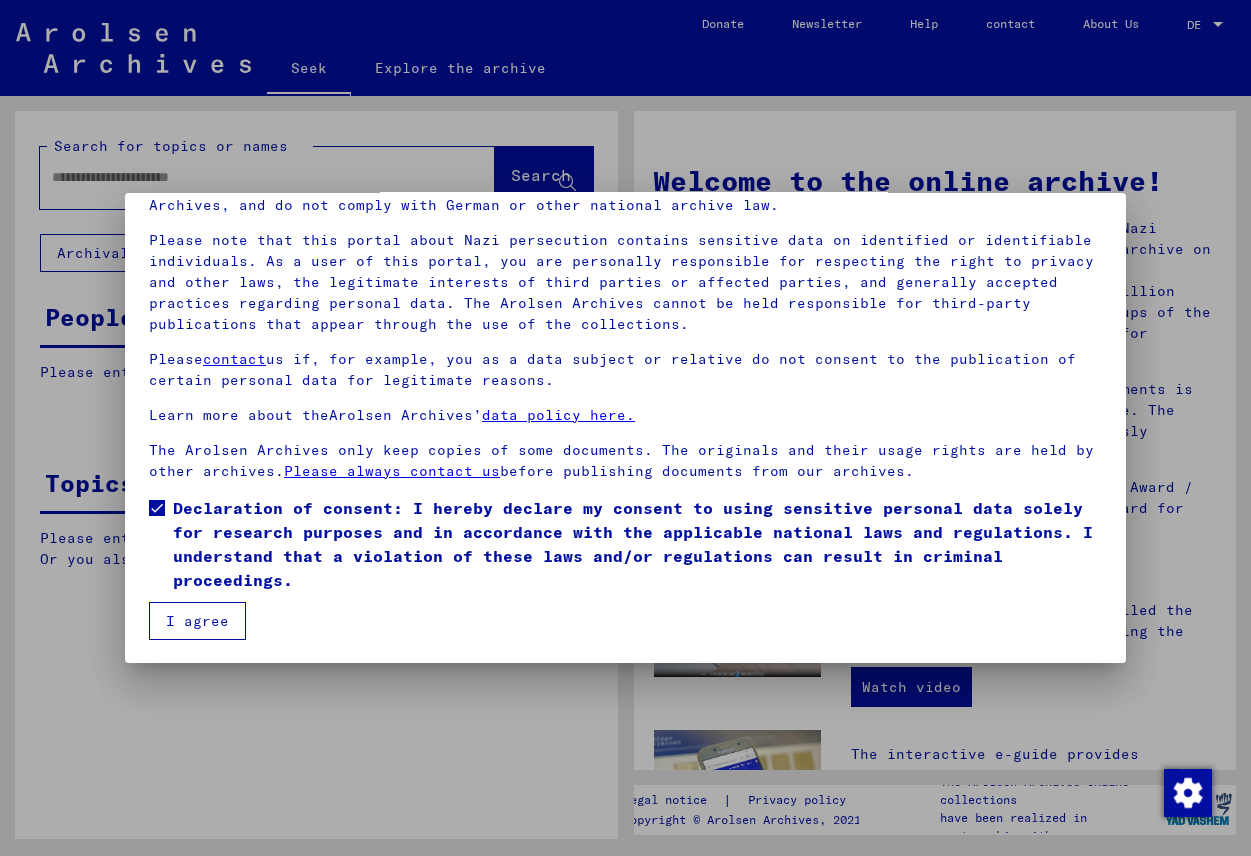 click on "I agree" at bounding box center (197, 621) 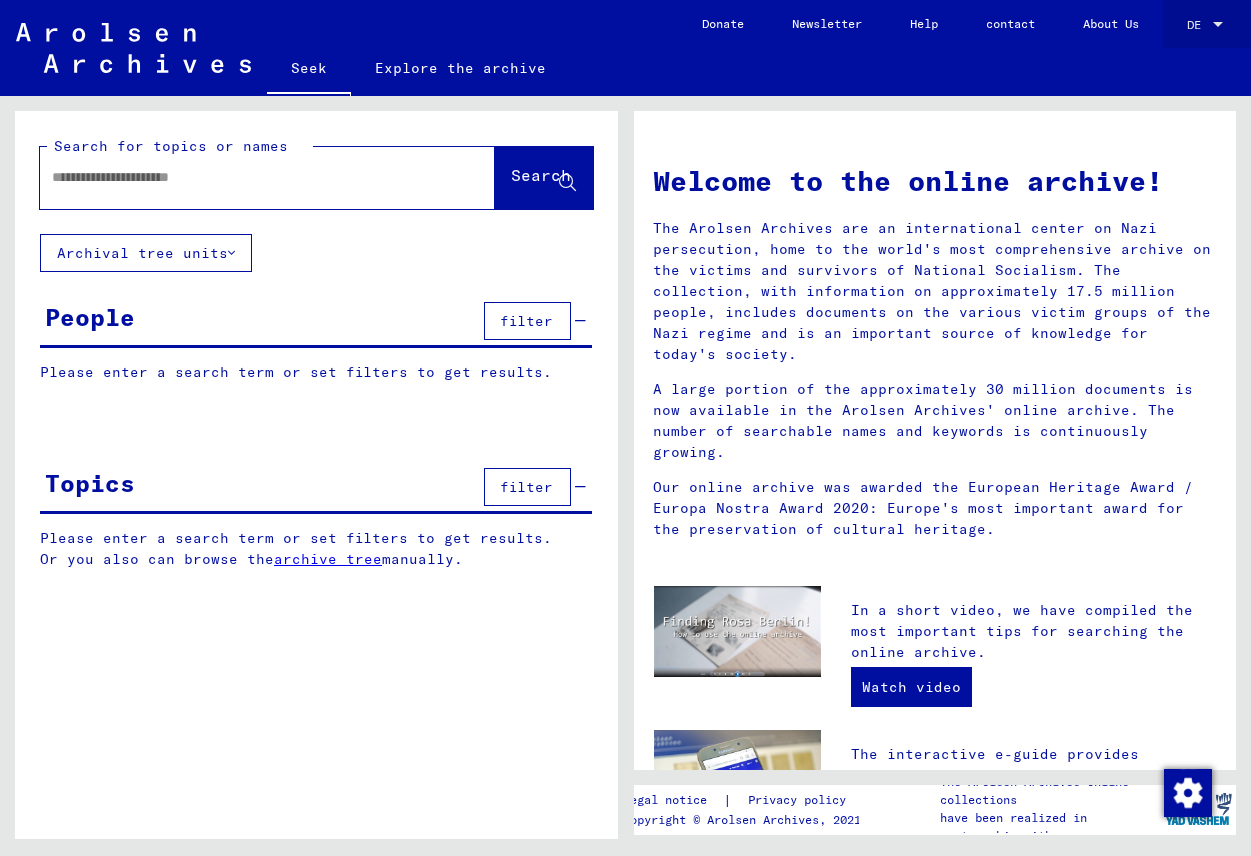 click at bounding box center (1218, 25) 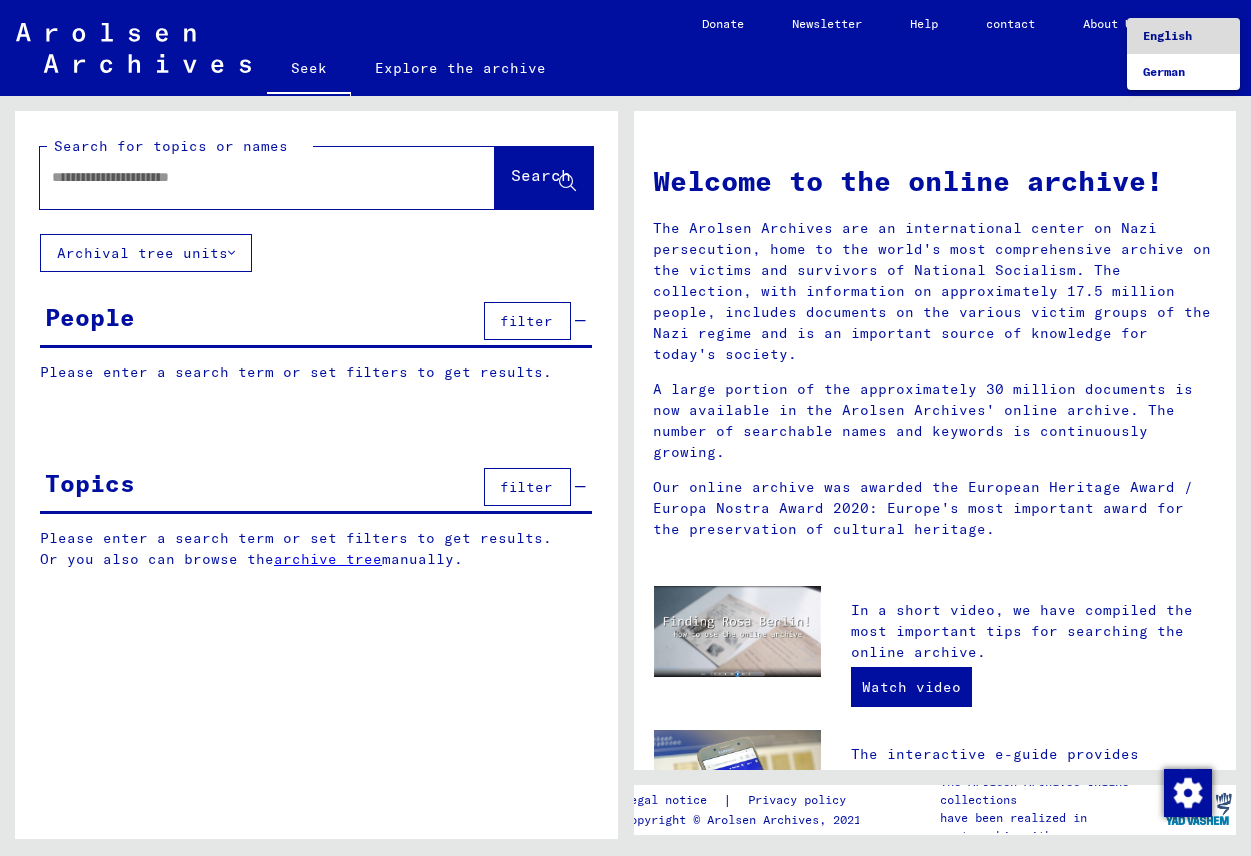 click on "English" at bounding box center [1183, 36] 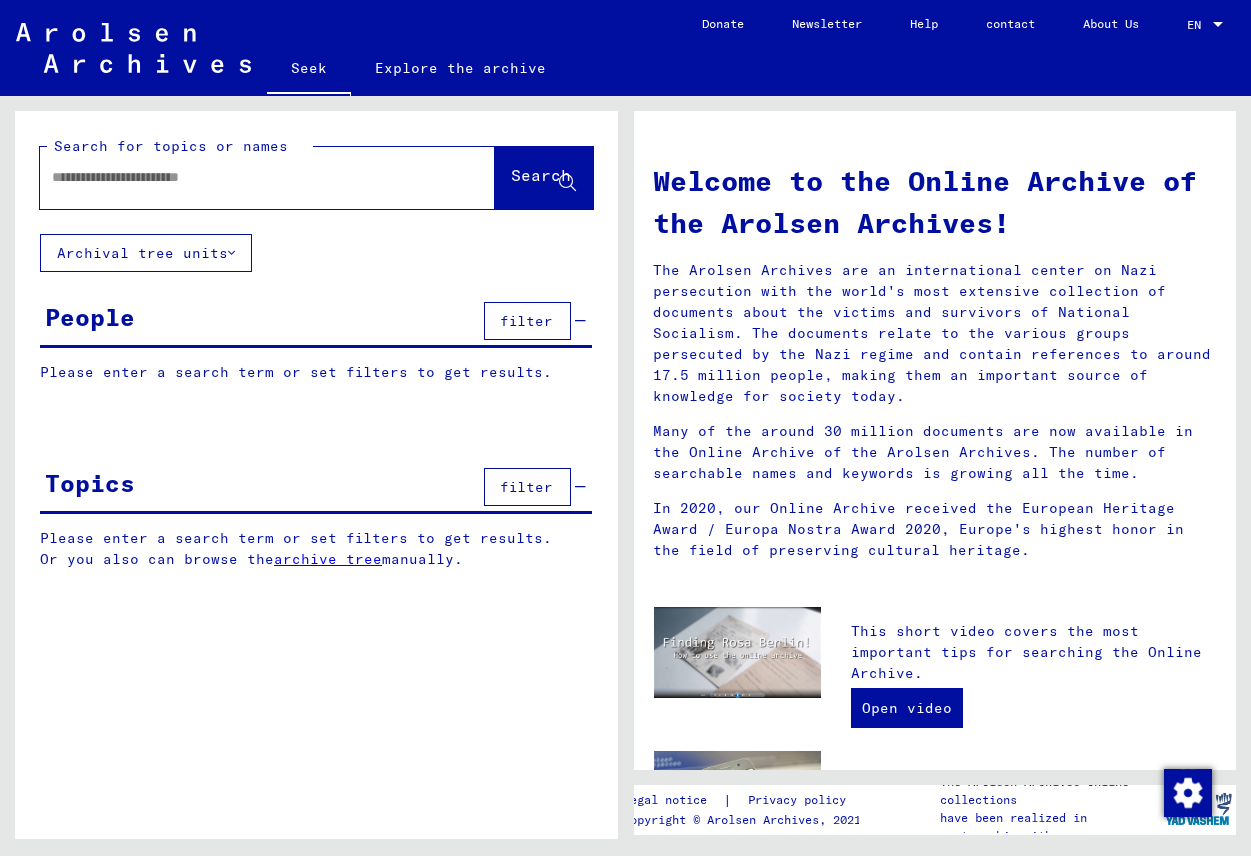 click on "Please enter a search term or set filters to get results." at bounding box center (296, 372) 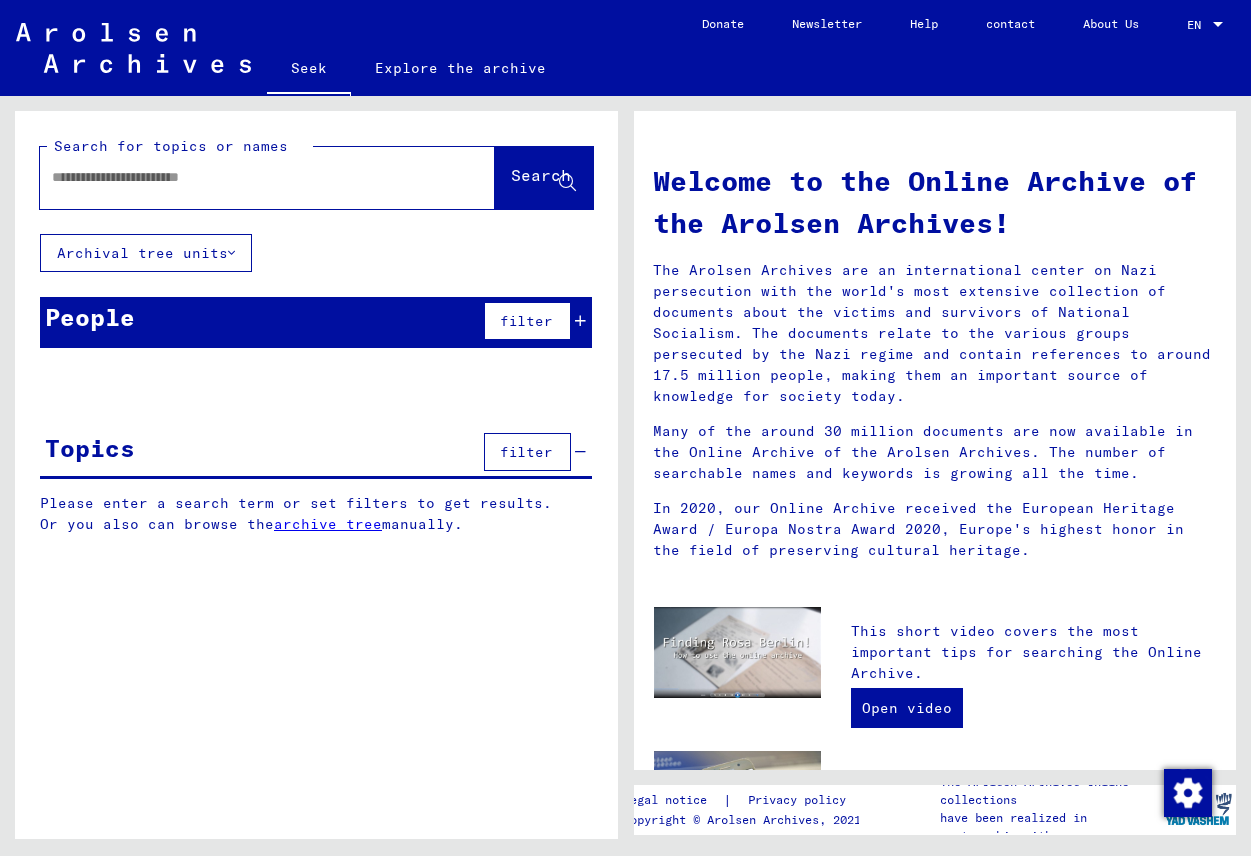 click 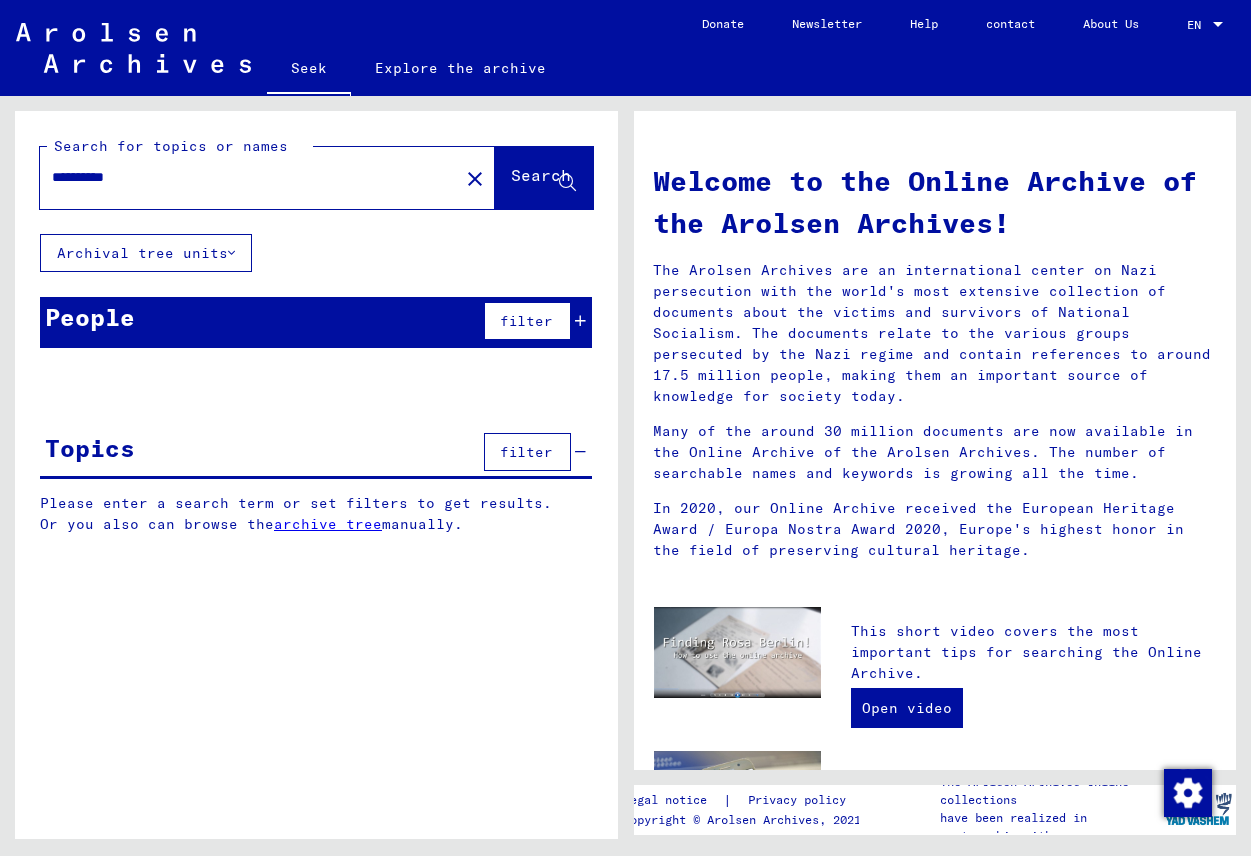 type on "**********" 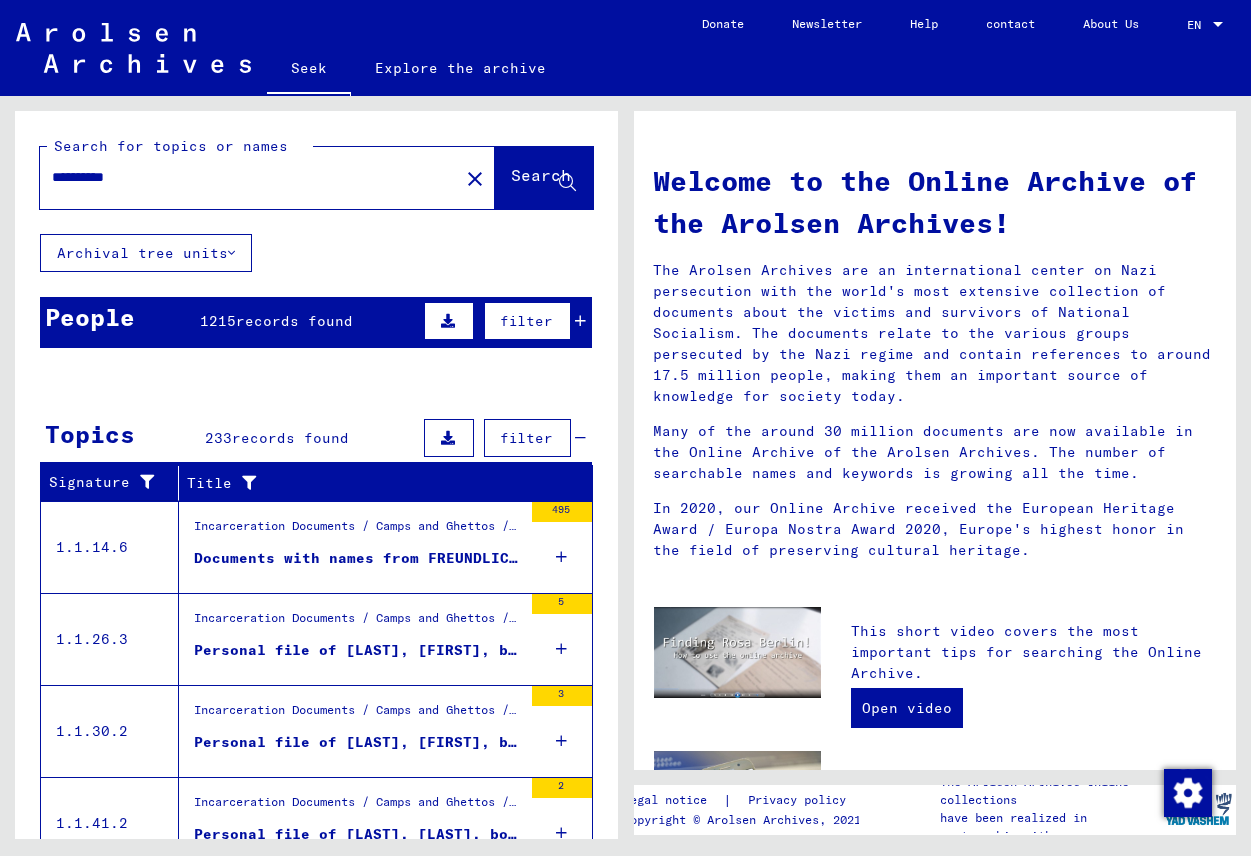 click at bounding box center (535, 576) 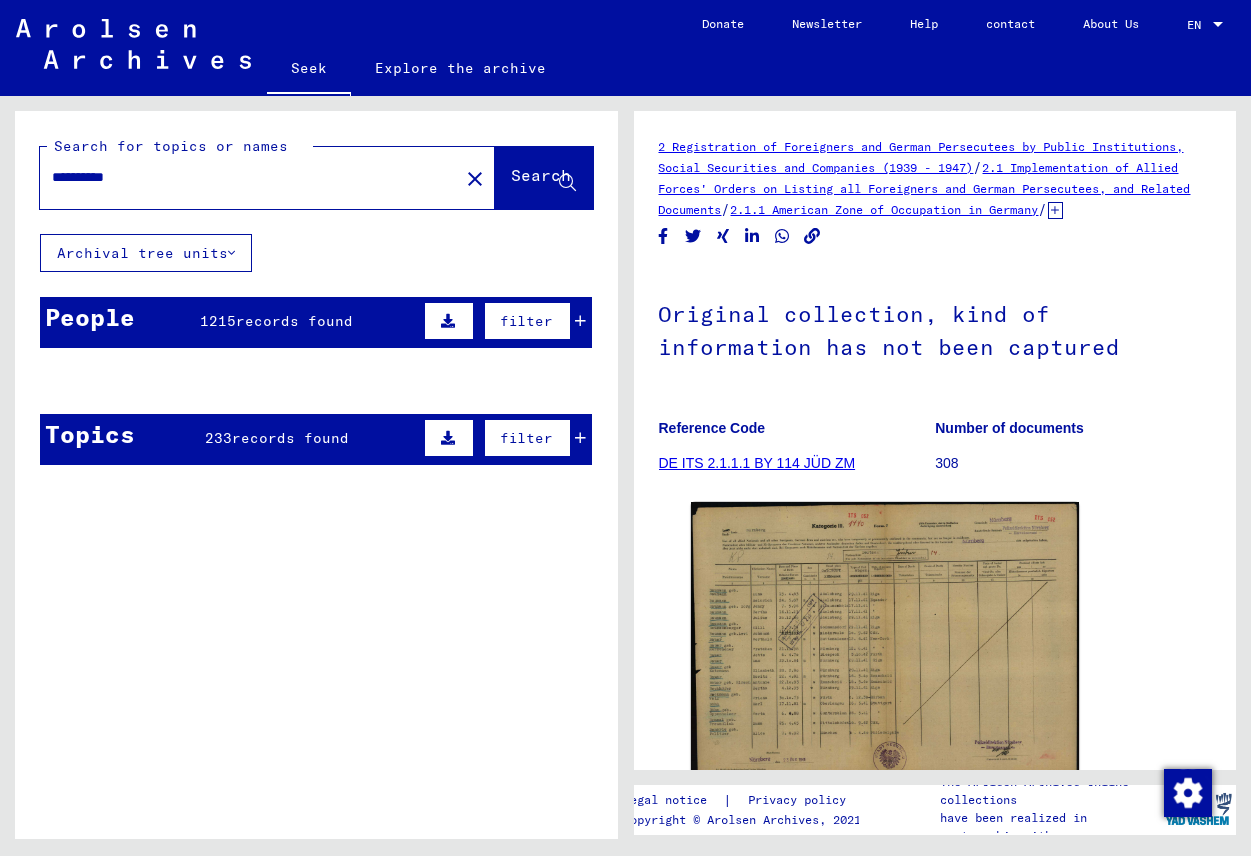 scroll, scrollTop: 0, scrollLeft: 0, axis: both 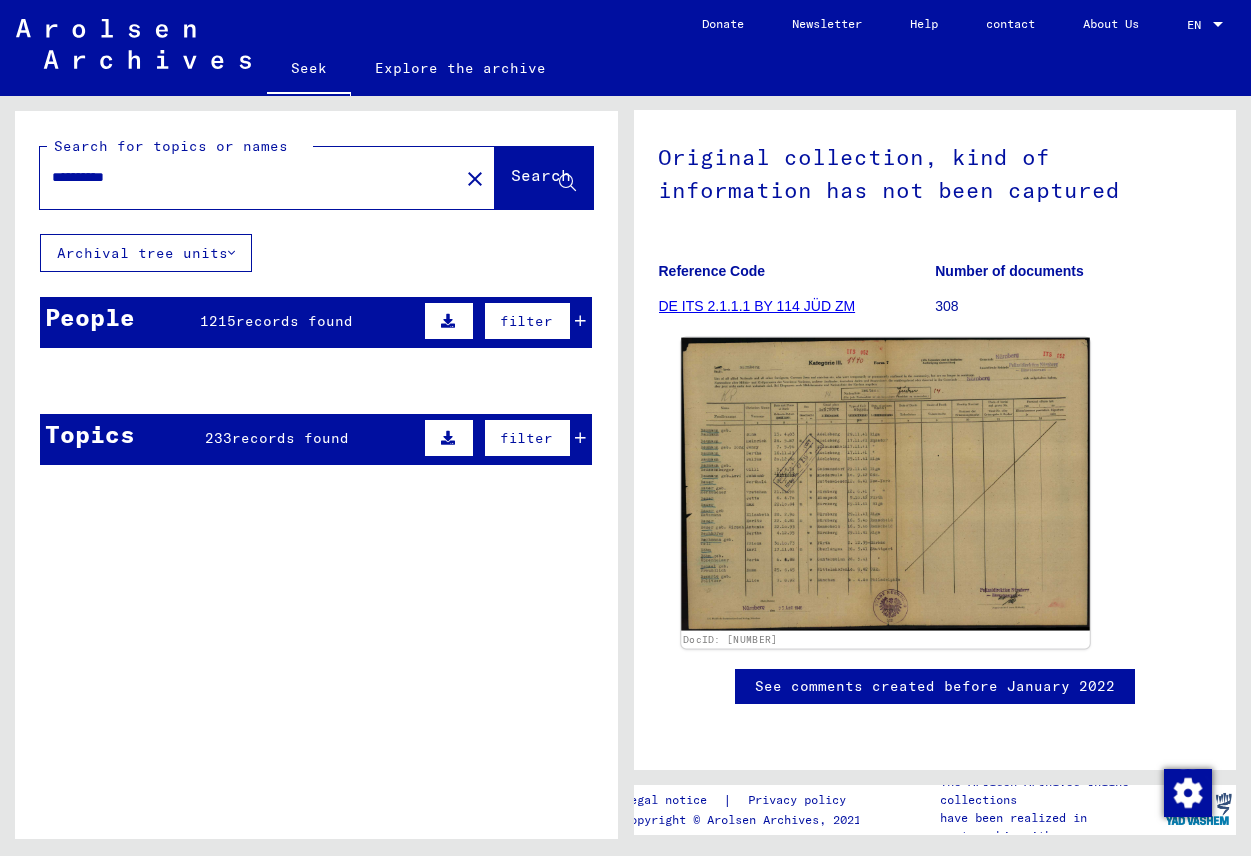 click 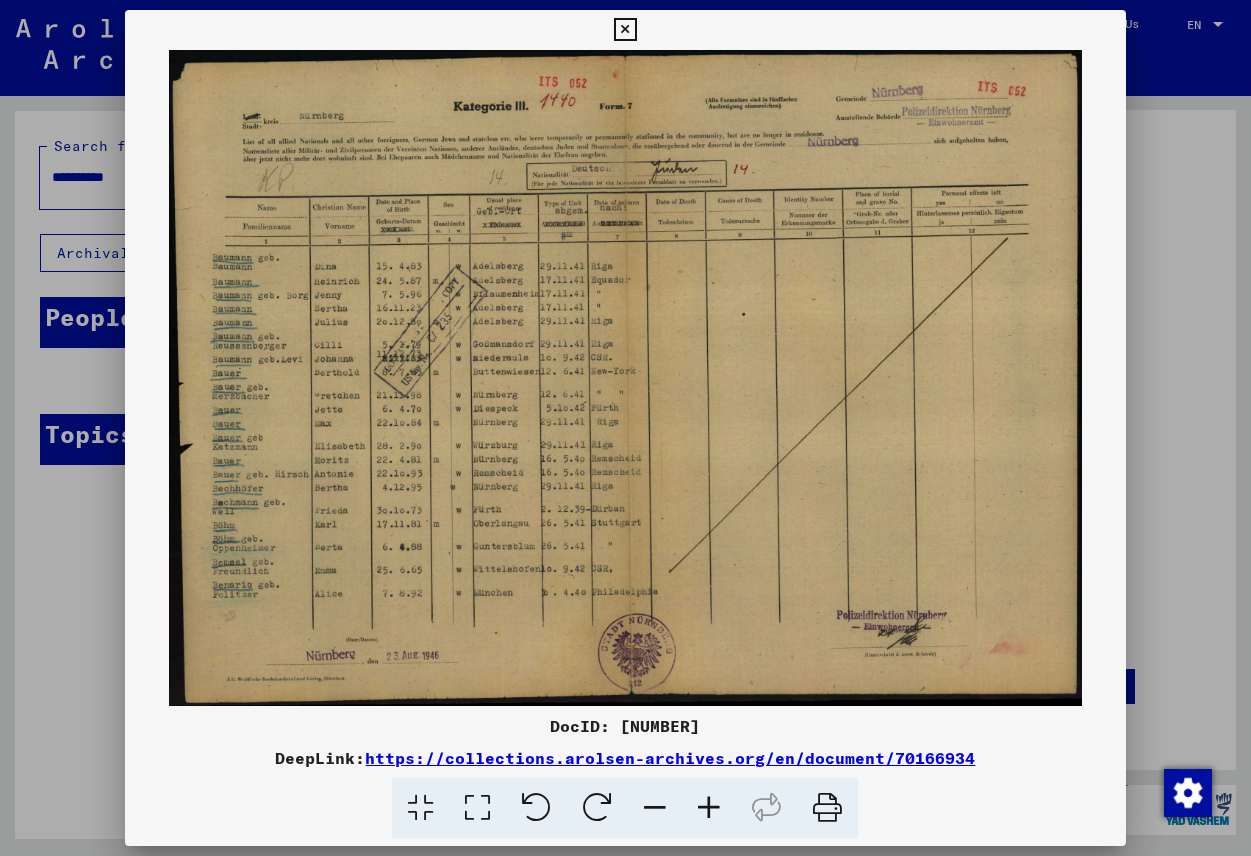 click at bounding box center (709, 808) 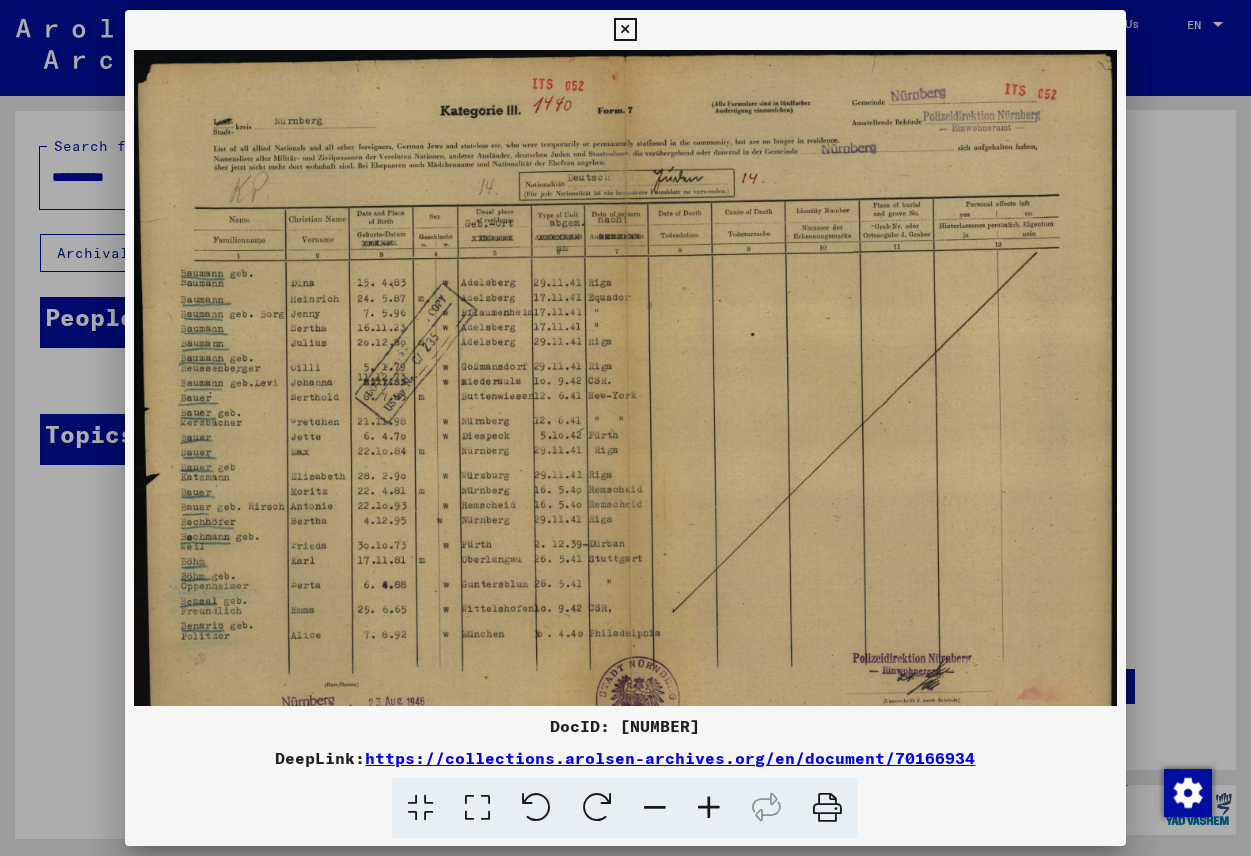 click at bounding box center [709, 808] 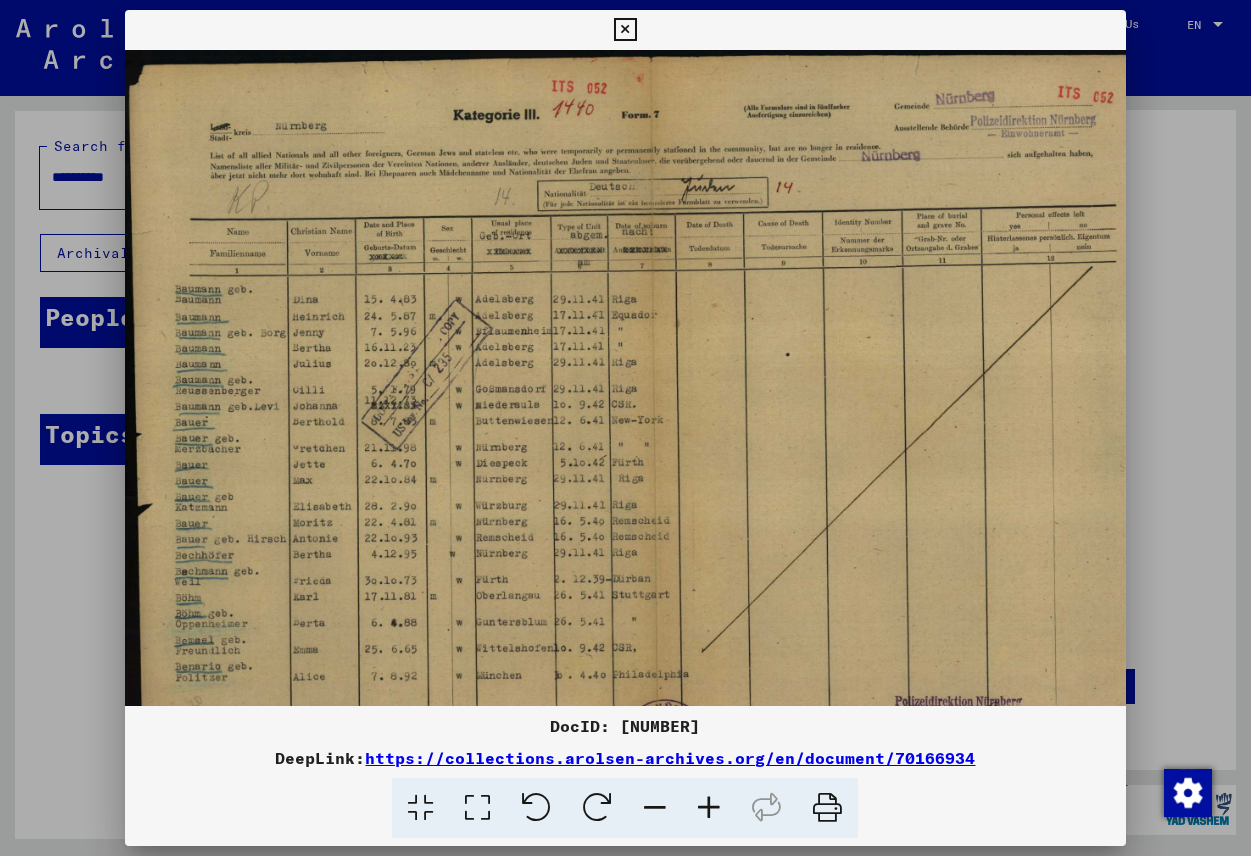 click at bounding box center [709, 808] 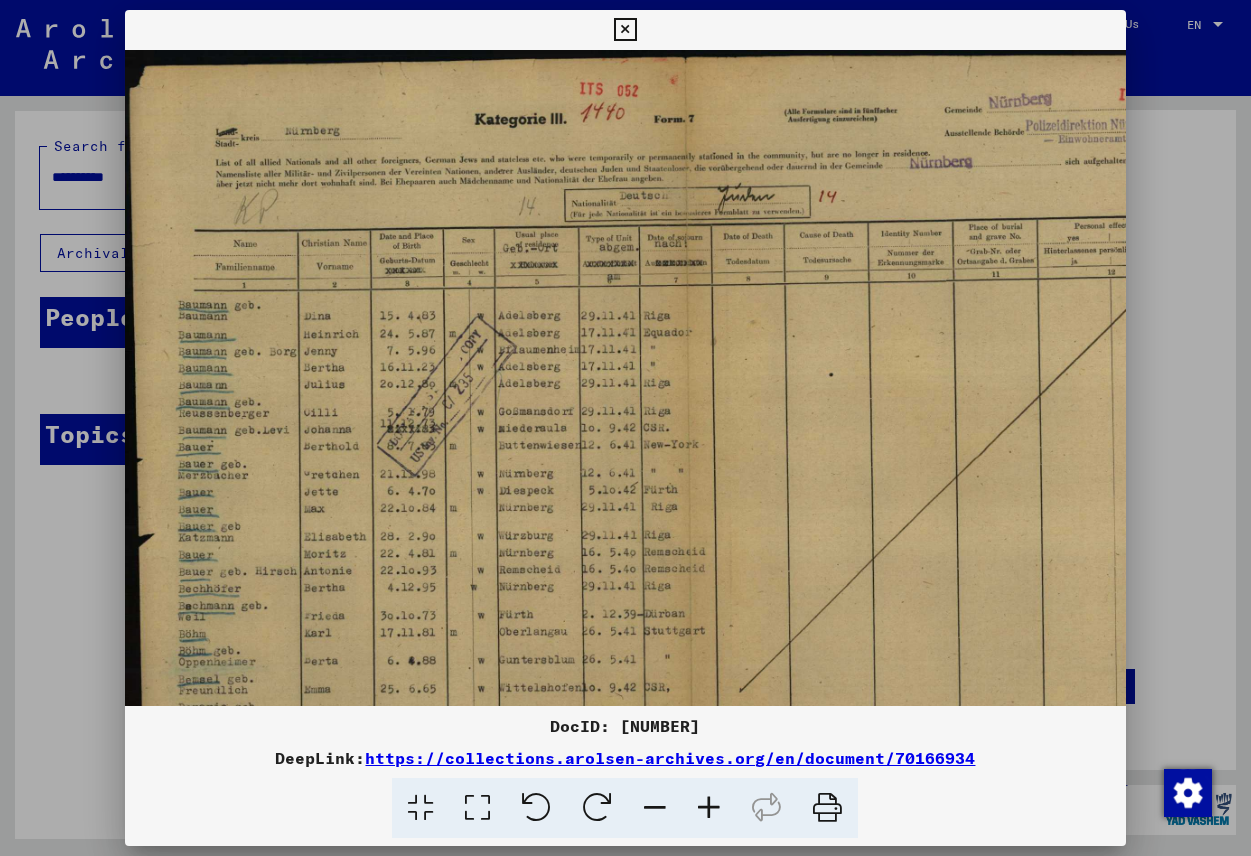 click at bounding box center (709, 808) 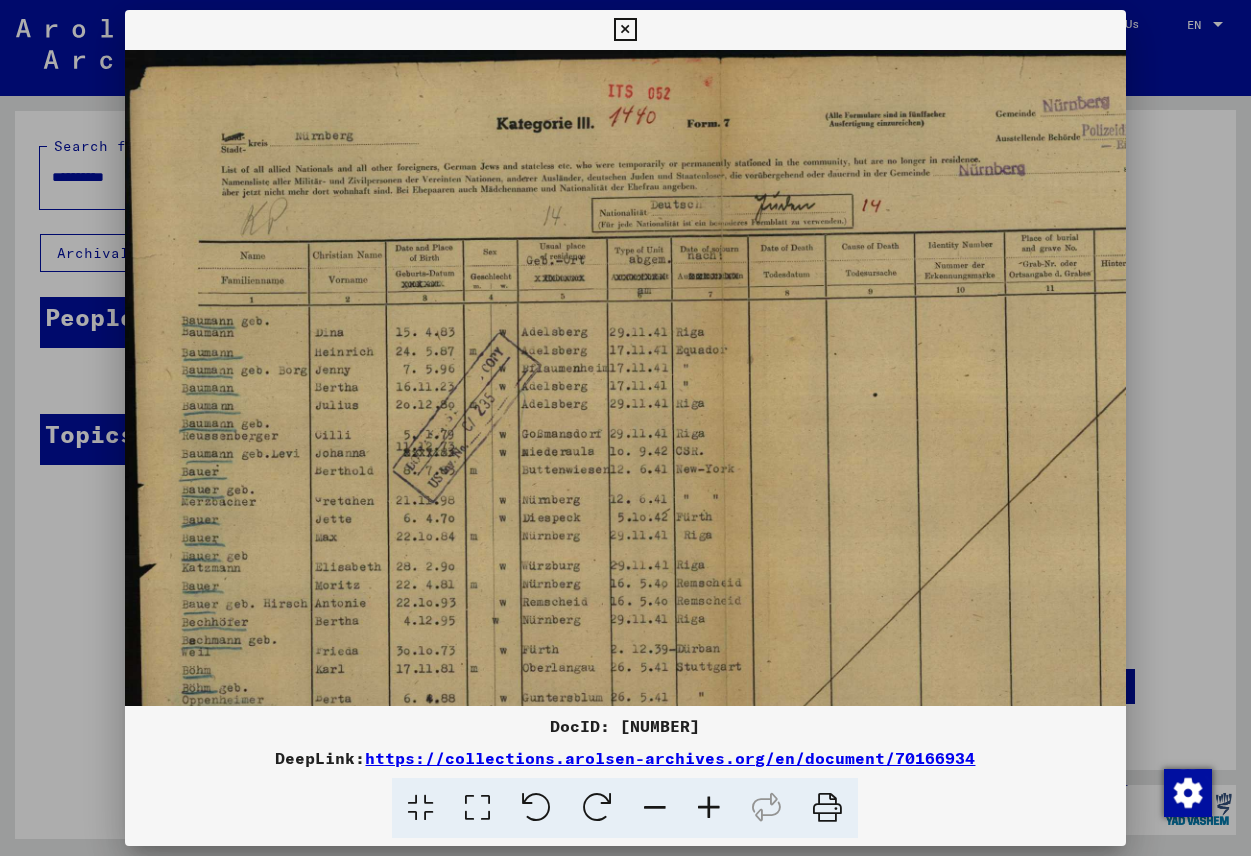 click at bounding box center [709, 808] 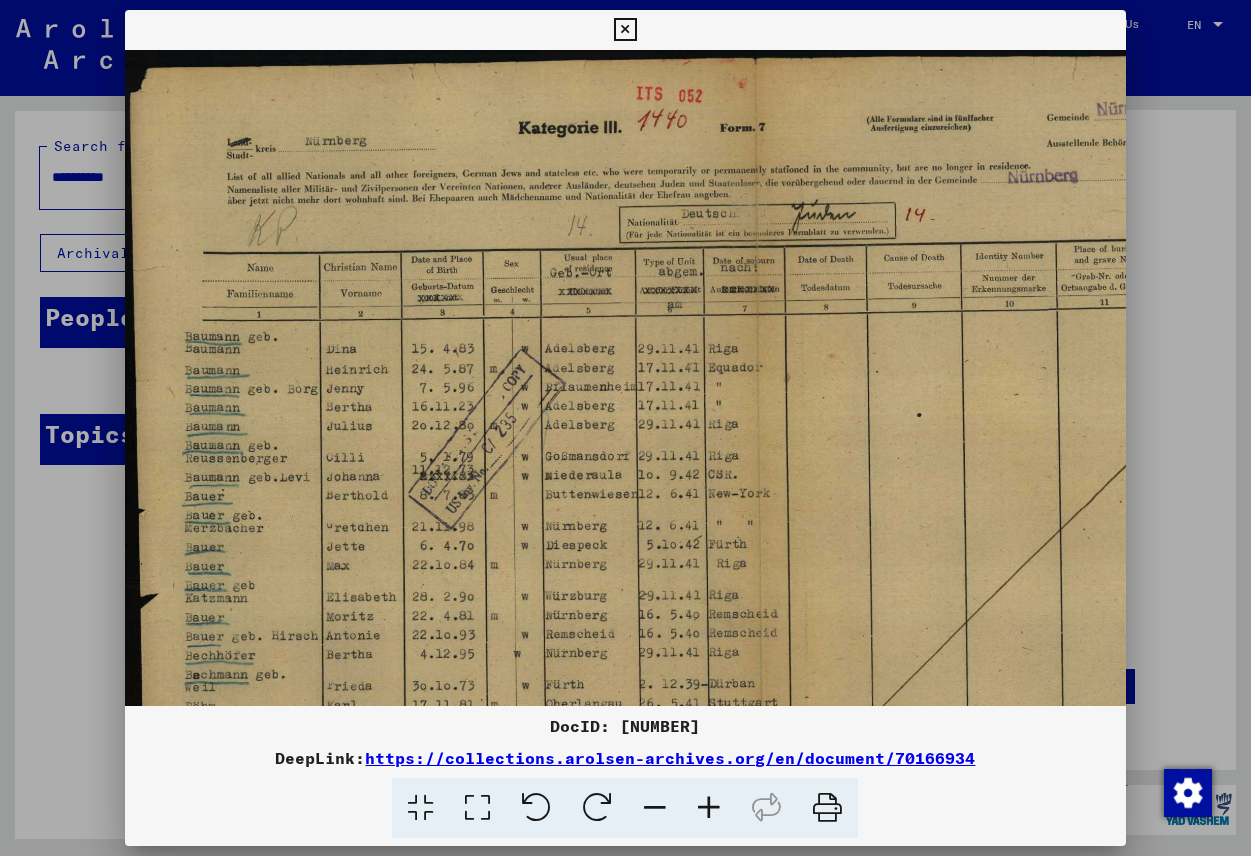 click at bounding box center (709, 808) 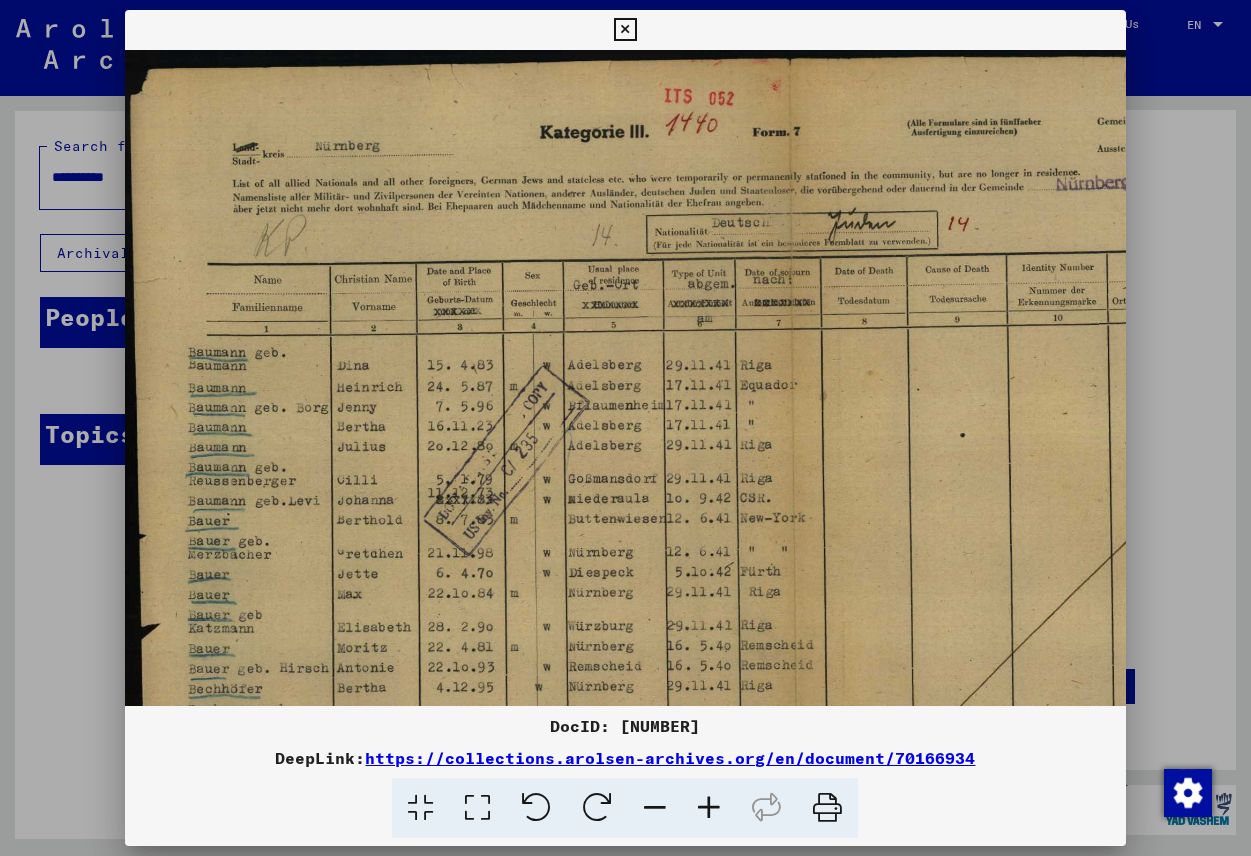 click at bounding box center (709, 808) 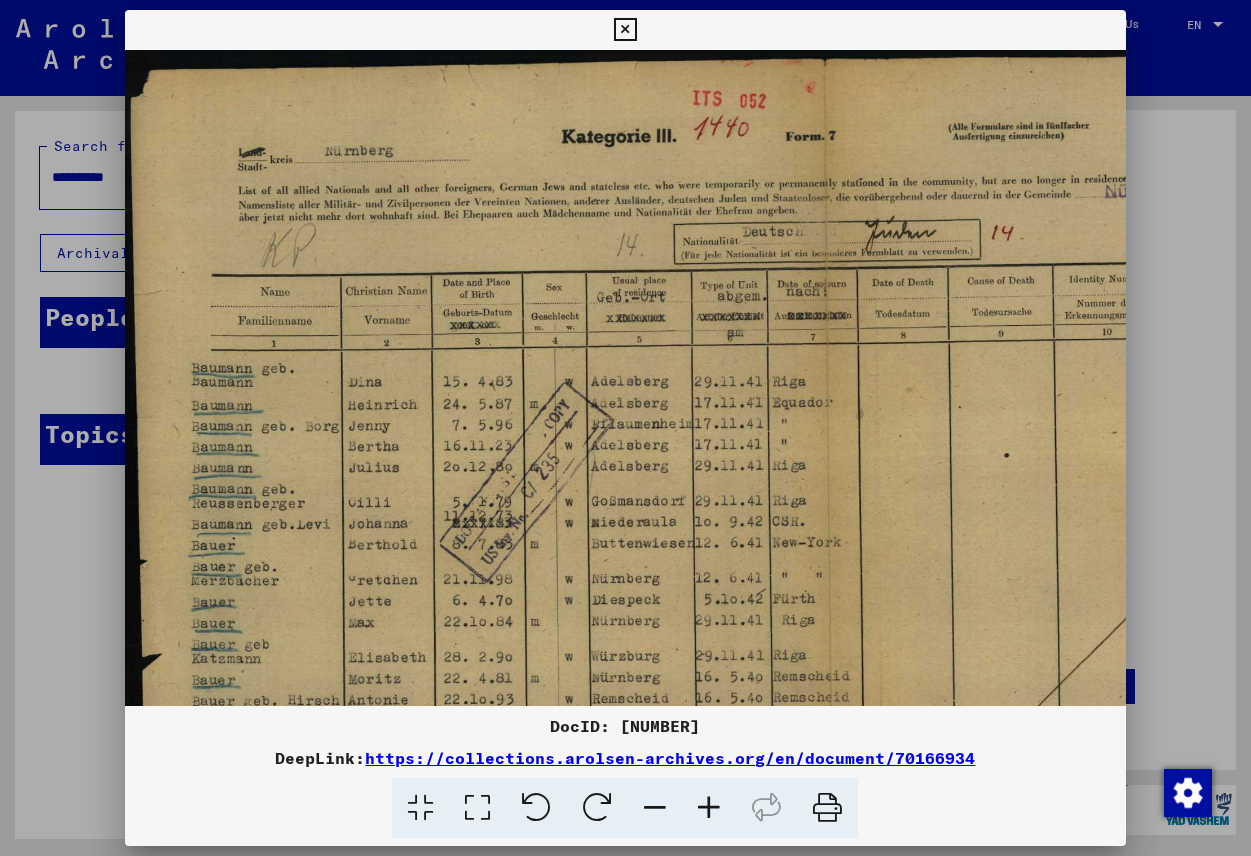 click at bounding box center [709, 808] 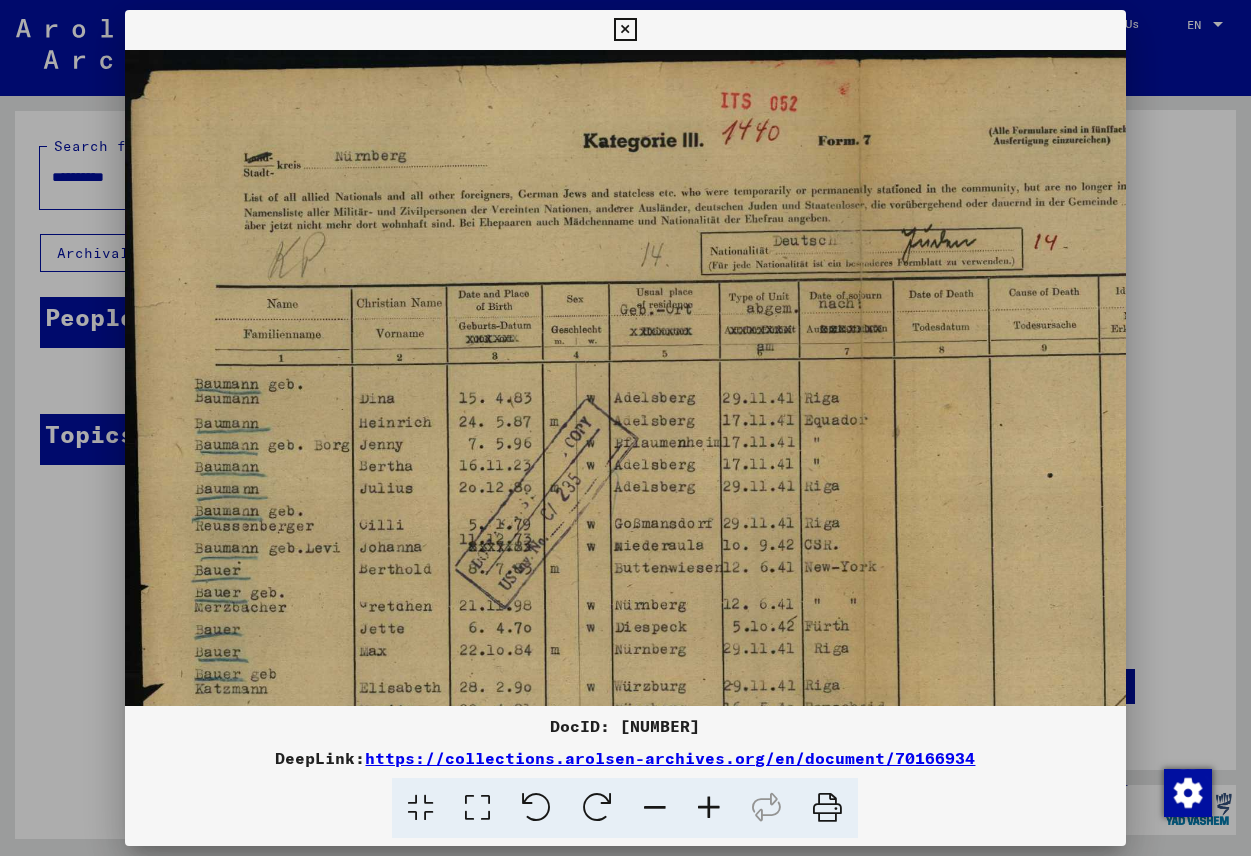 click at bounding box center (709, 808) 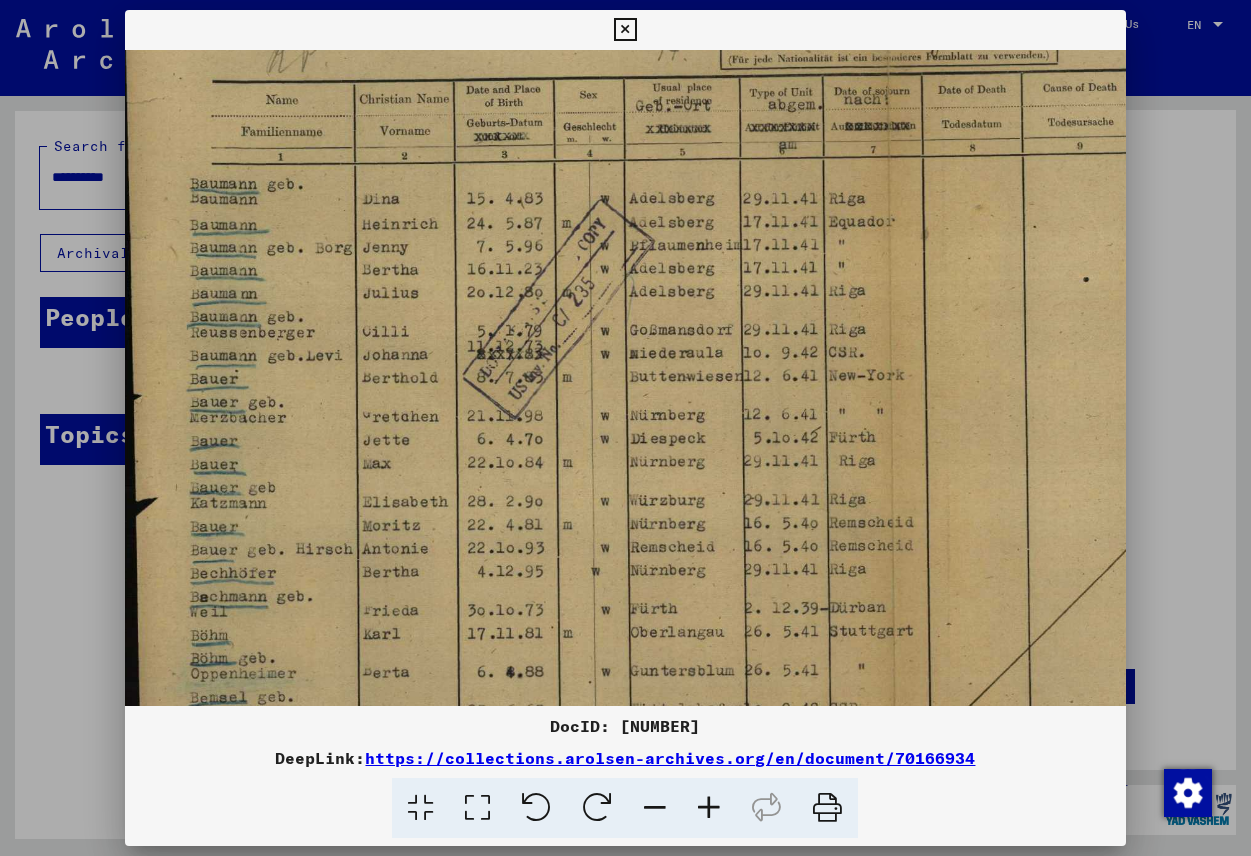 scroll, scrollTop: 338, scrollLeft: 5, axis: both 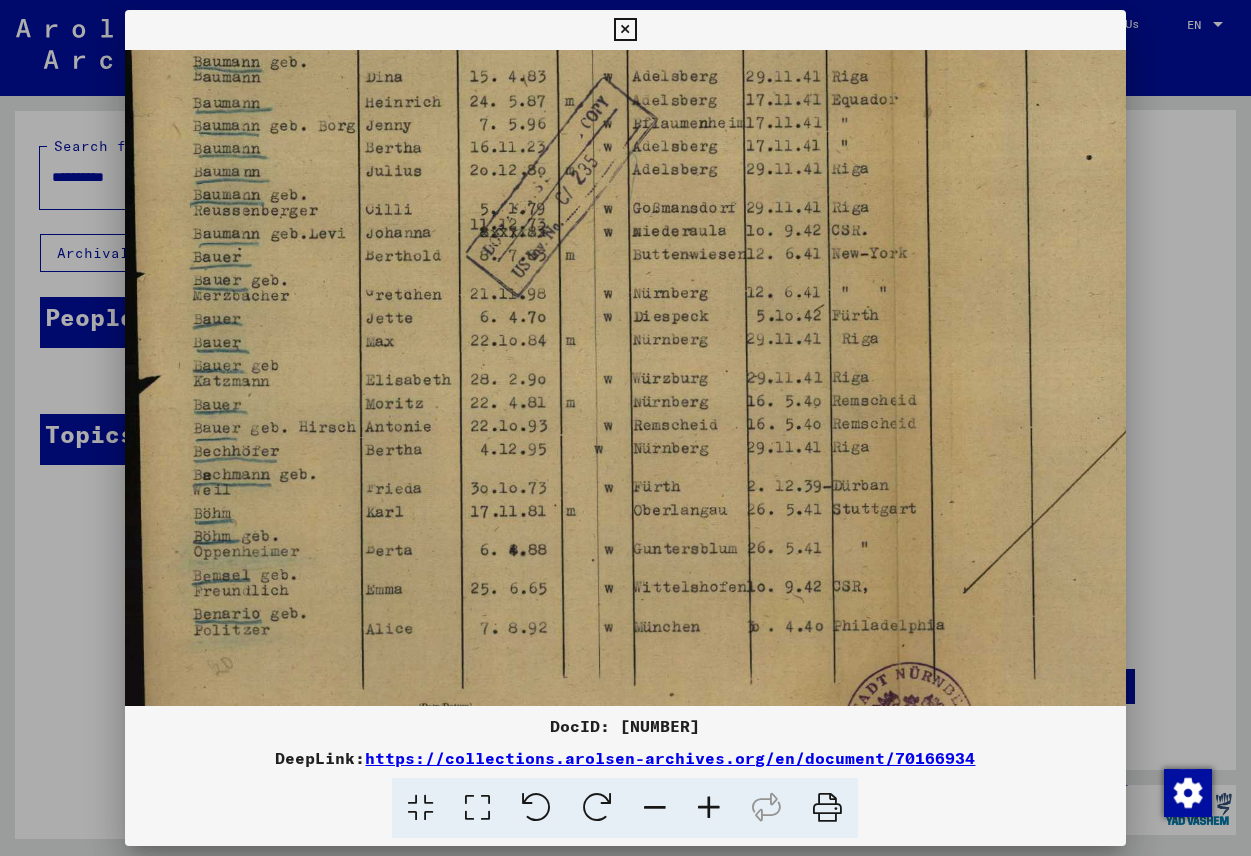 drag, startPoint x: 674, startPoint y: 543, endPoint x: 670, endPoint y: 205, distance: 338.02368 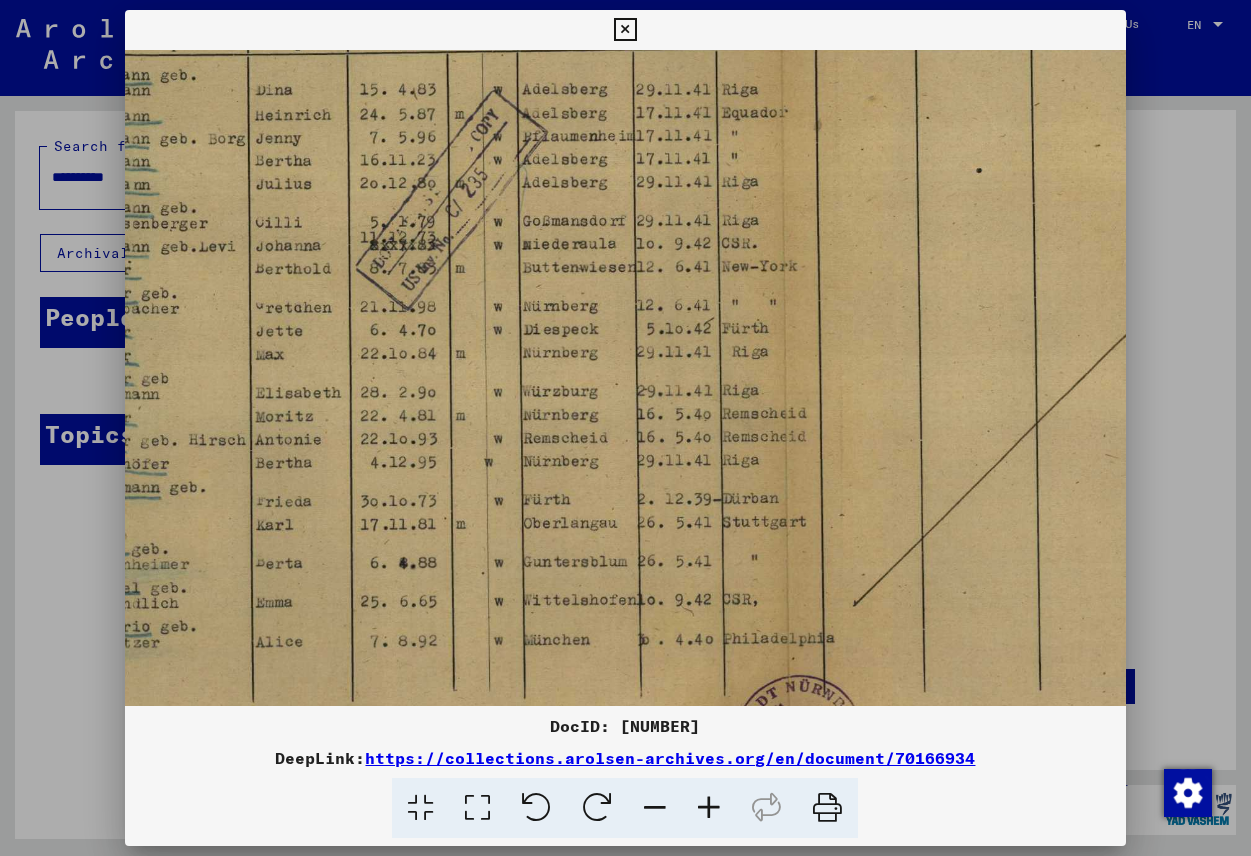 scroll, scrollTop: 320, scrollLeft: 121, axis: both 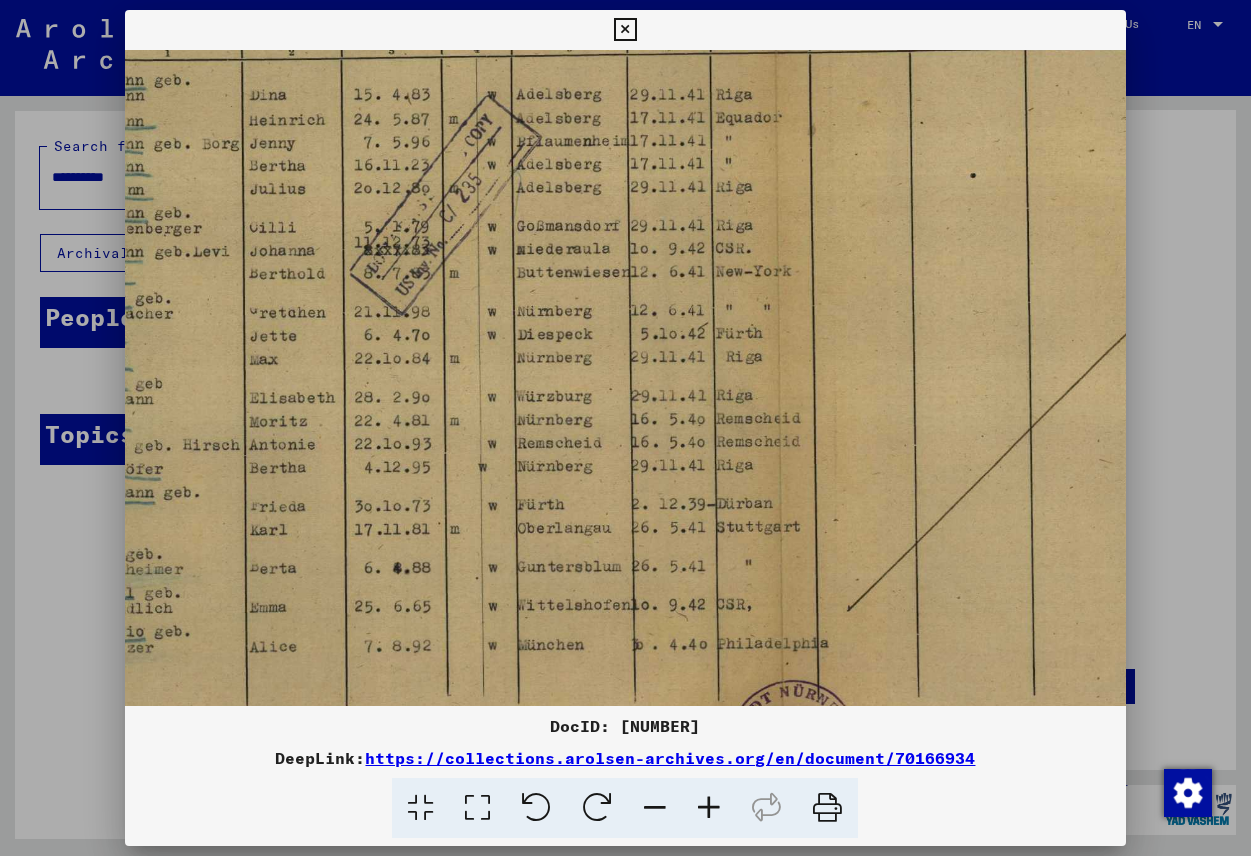 drag, startPoint x: 689, startPoint y: 549, endPoint x: 571, endPoint y: 568, distance: 119.519875 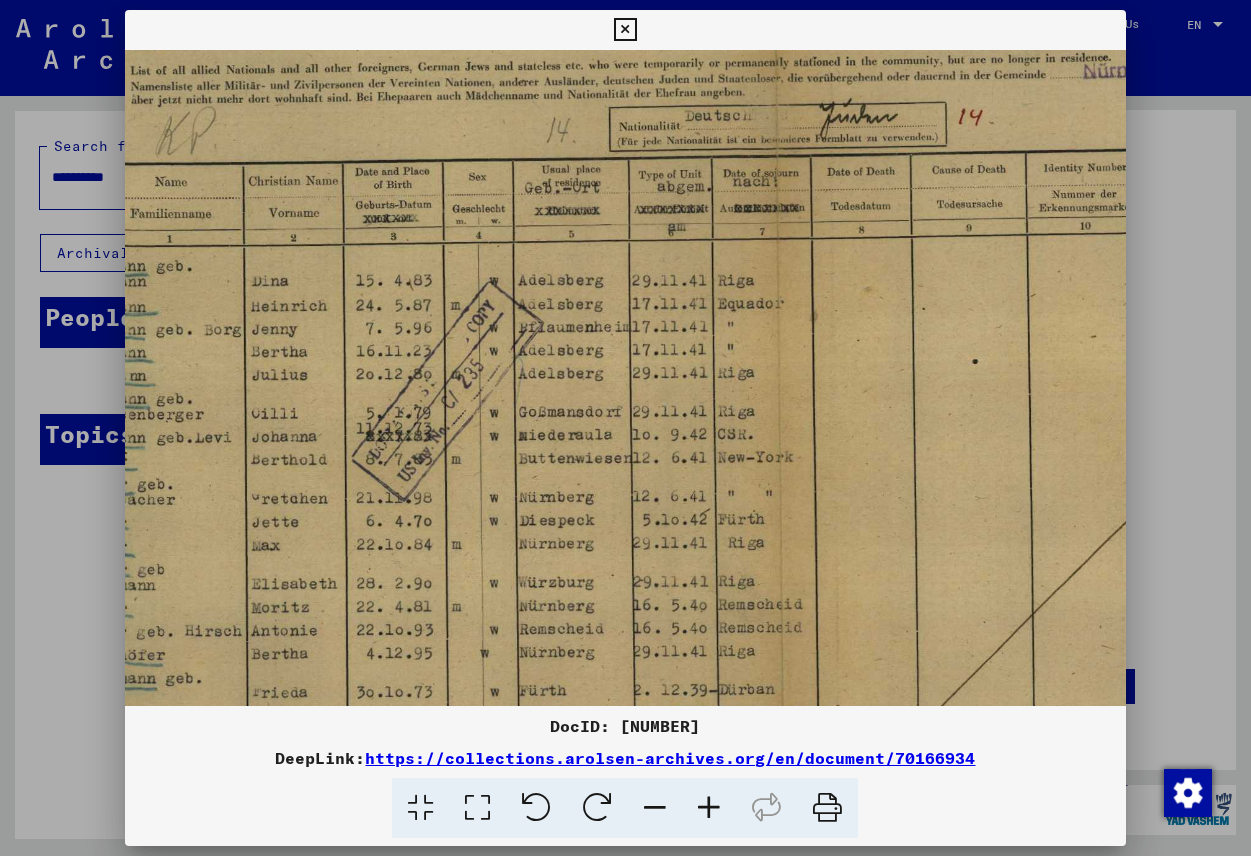 scroll, scrollTop: 129, scrollLeft: 119, axis: both 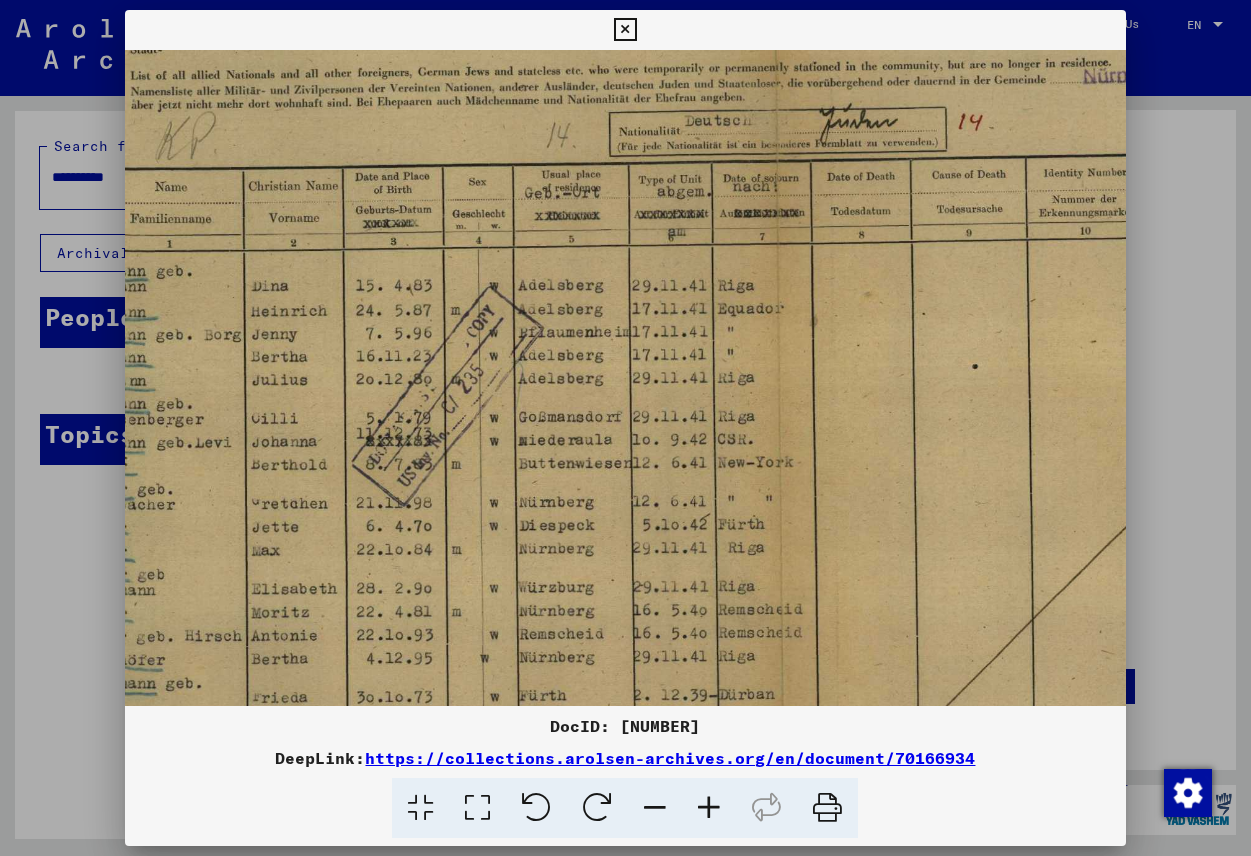 drag, startPoint x: 666, startPoint y: 266, endPoint x: 669, endPoint y: 463, distance: 197.02284 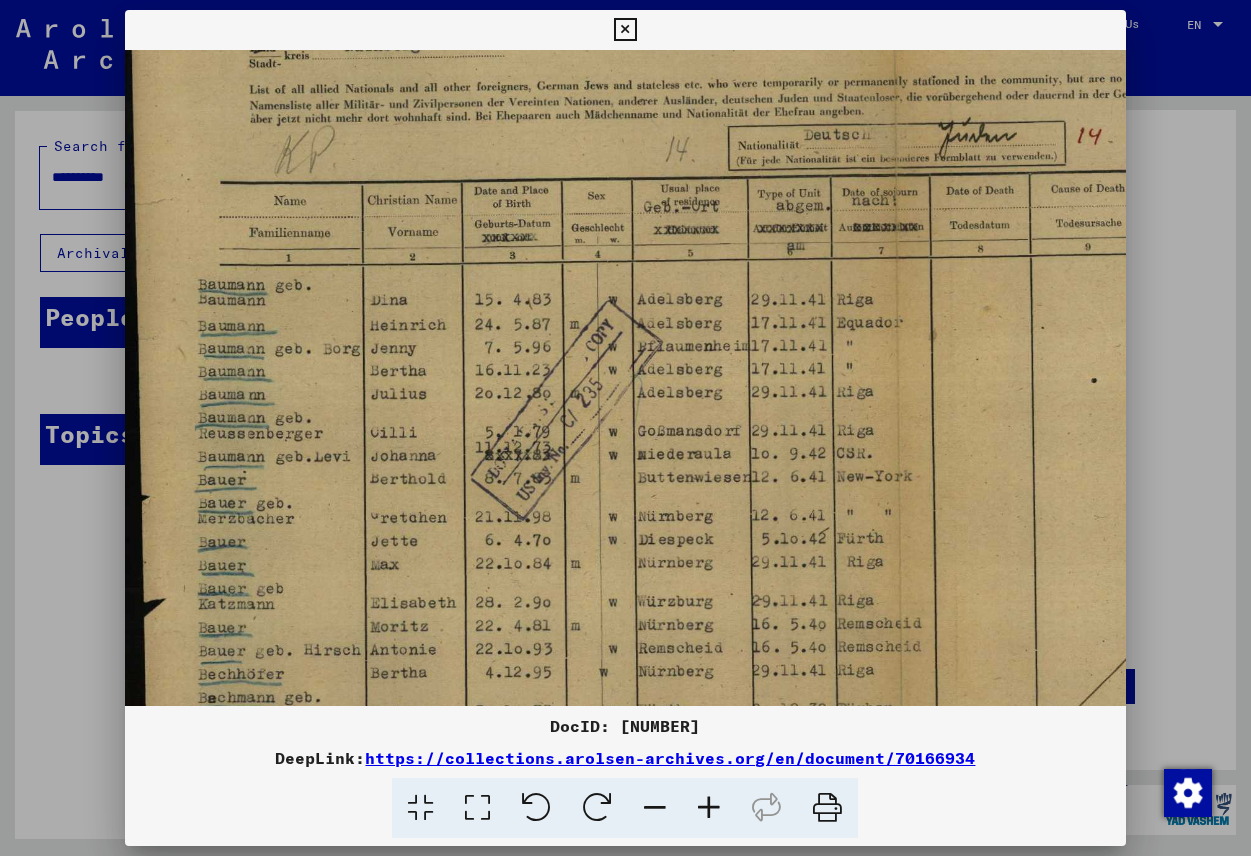 scroll, scrollTop: 118, scrollLeft: 0, axis: vertical 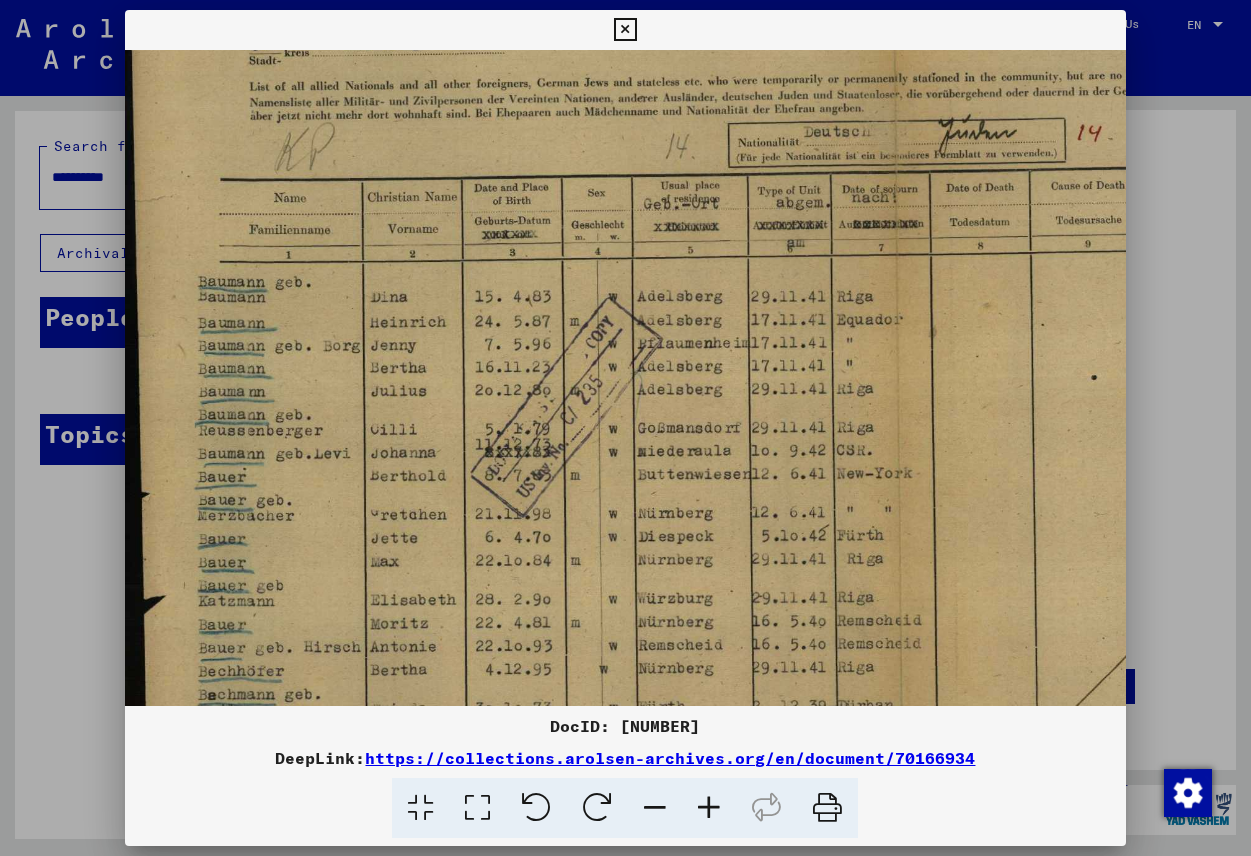 drag, startPoint x: 643, startPoint y: 442, endPoint x: 854, endPoint y: 454, distance: 211.34096 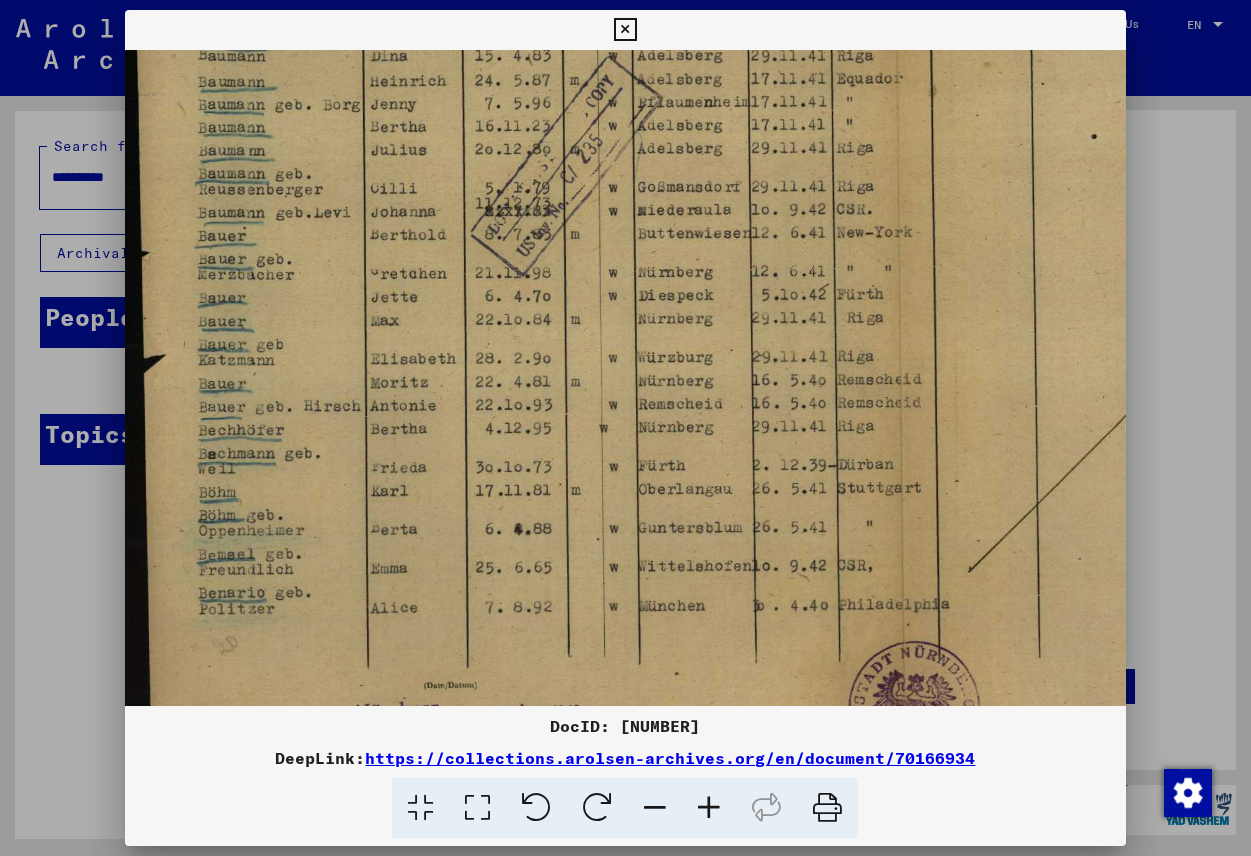 scroll, scrollTop: 363, scrollLeft: 0, axis: vertical 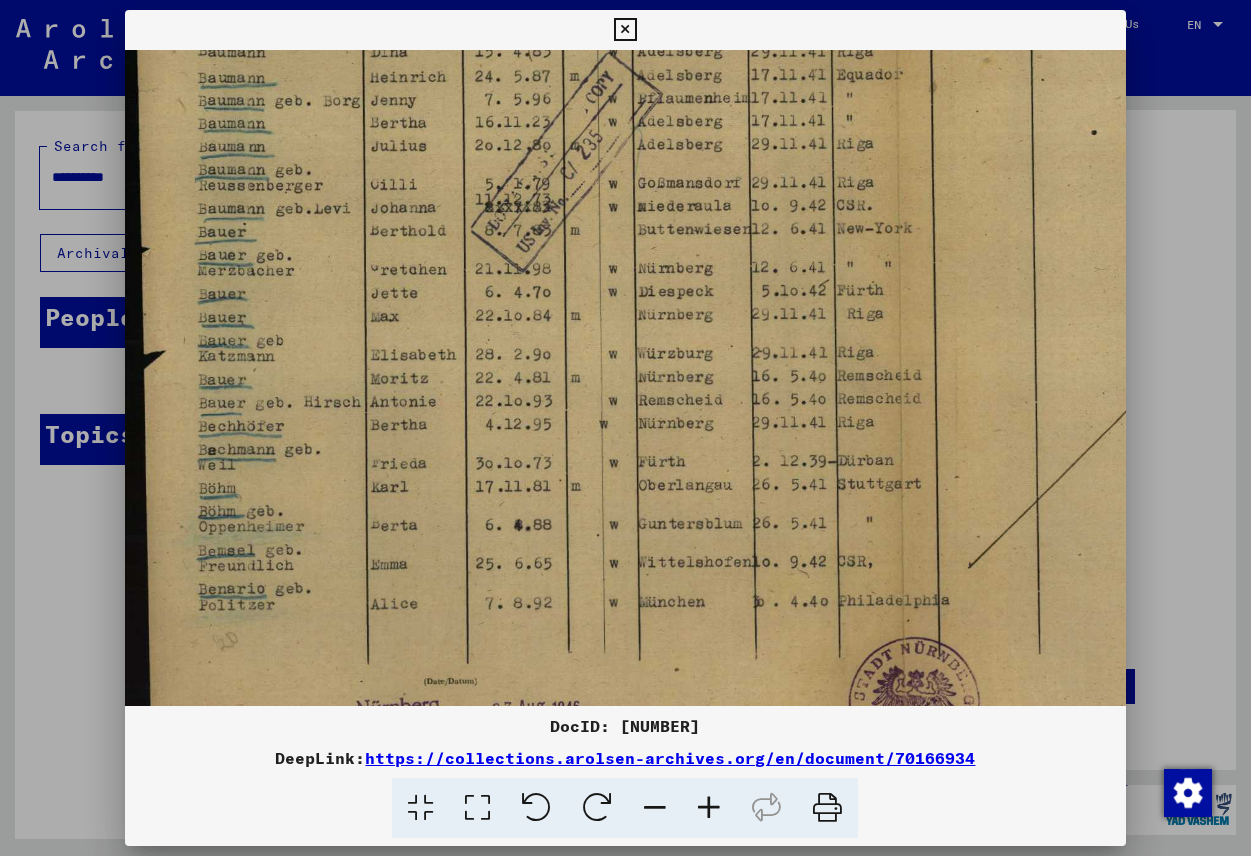 drag, startPoint x: 637, startPoint y: 474, endPoint x: 700, endPoint y: 220, distance: 261.69638 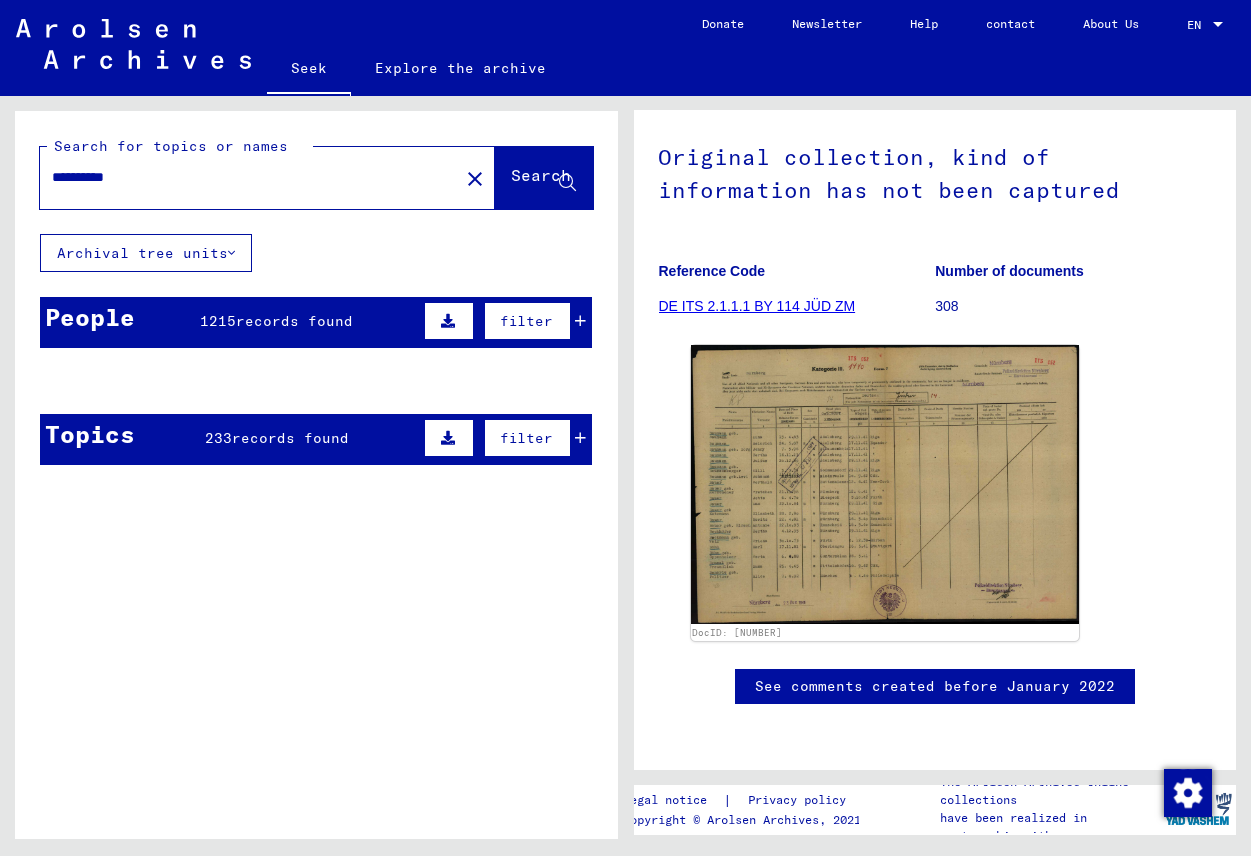 drag, startPoint x: 135, startPoint y: 178, endPoint x: 55, endPoint y: 174, distance: 80.09994 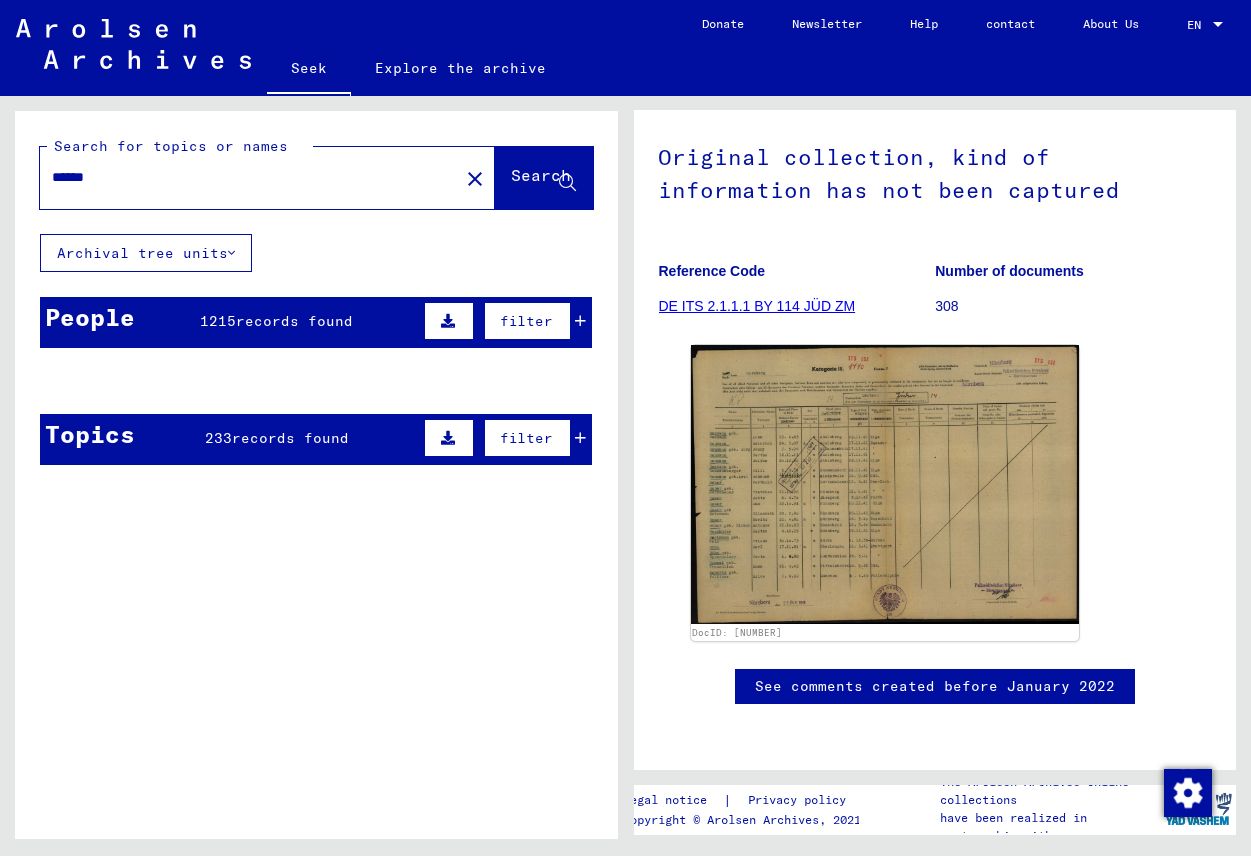 type on "******" 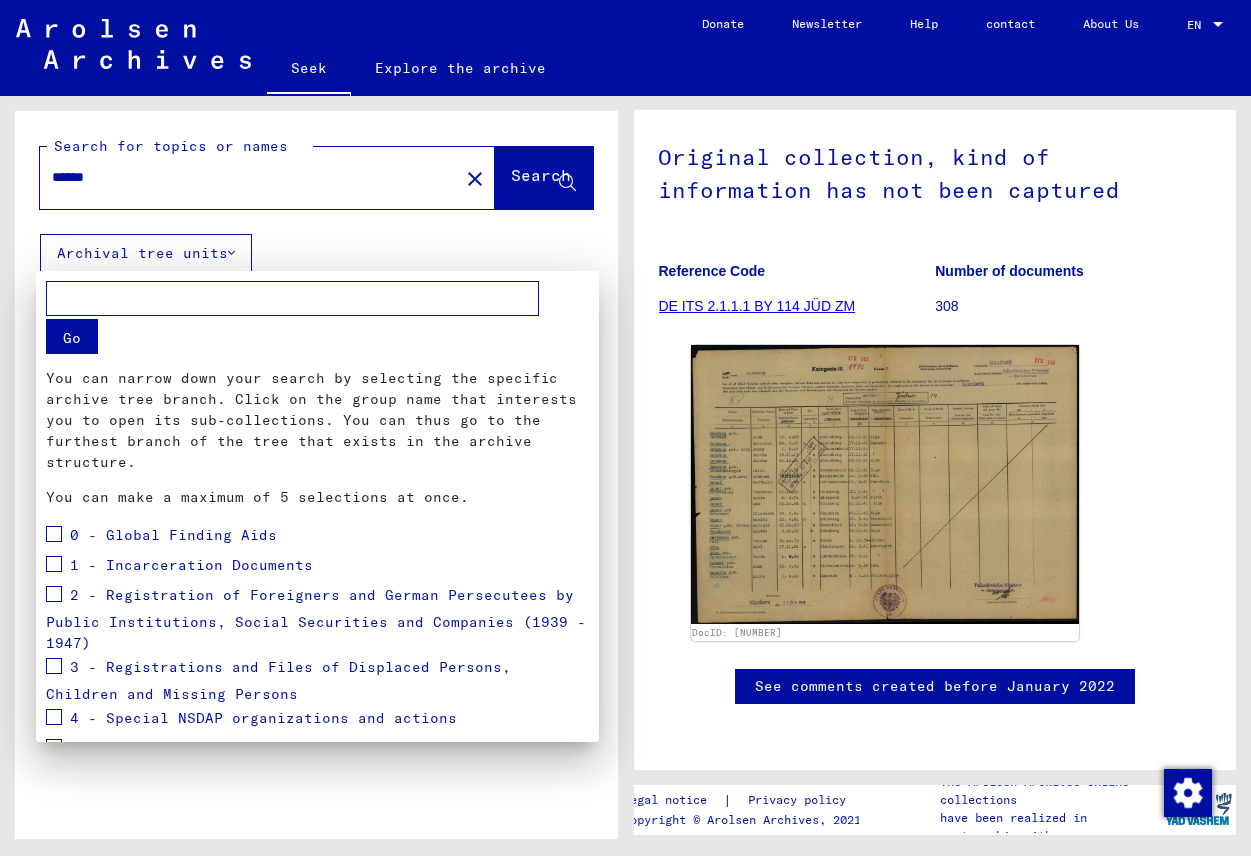scroll, scrollTop: 216, scrollLeft: 0, axis: vertical 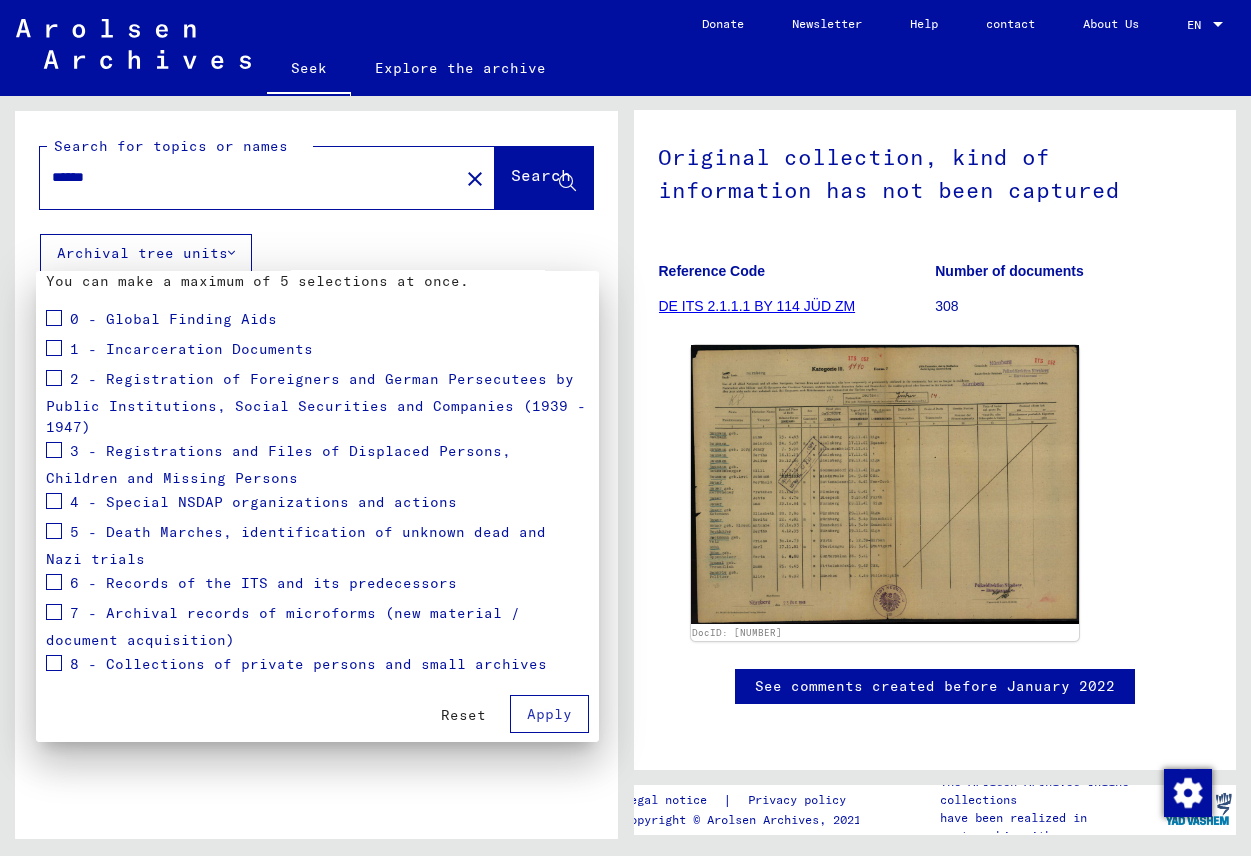 click at bounding box center [54, 663] 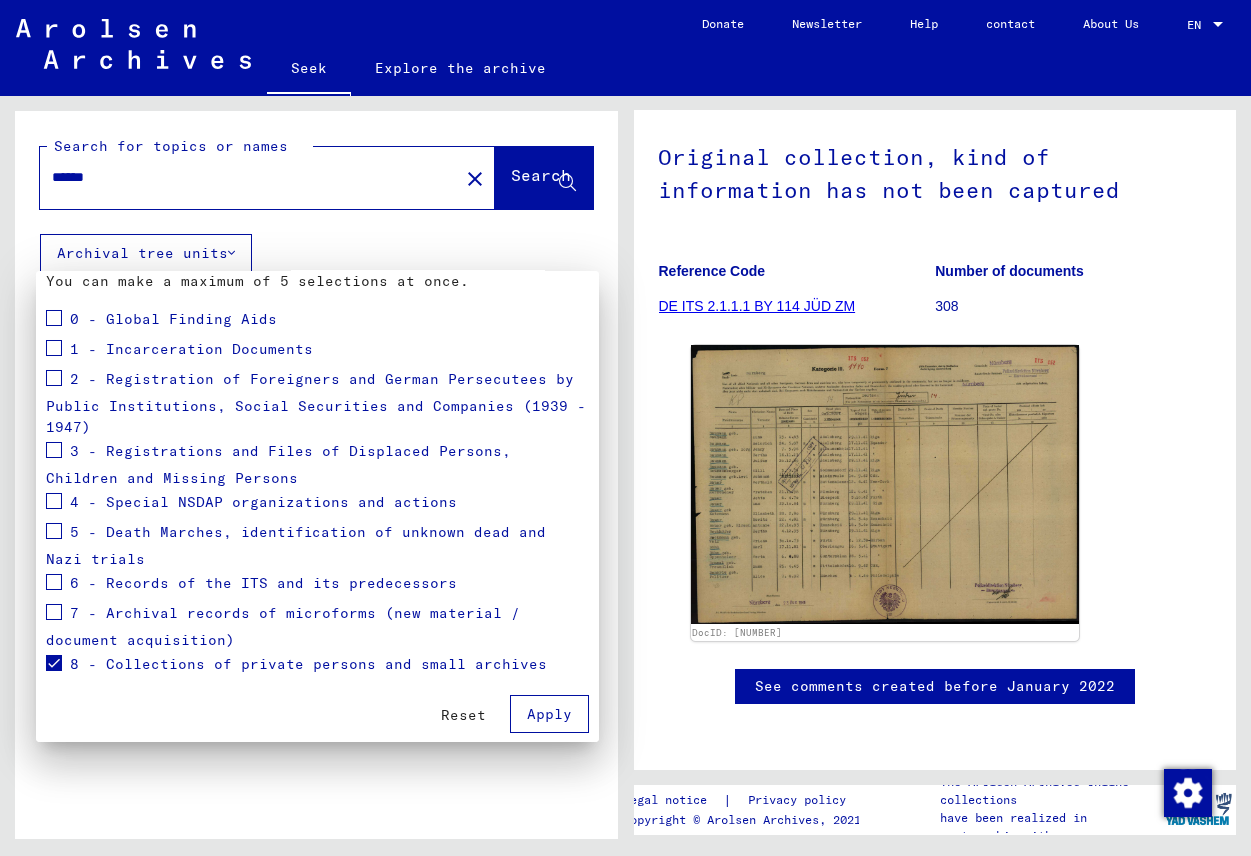 click at bounding box center [54, 612] 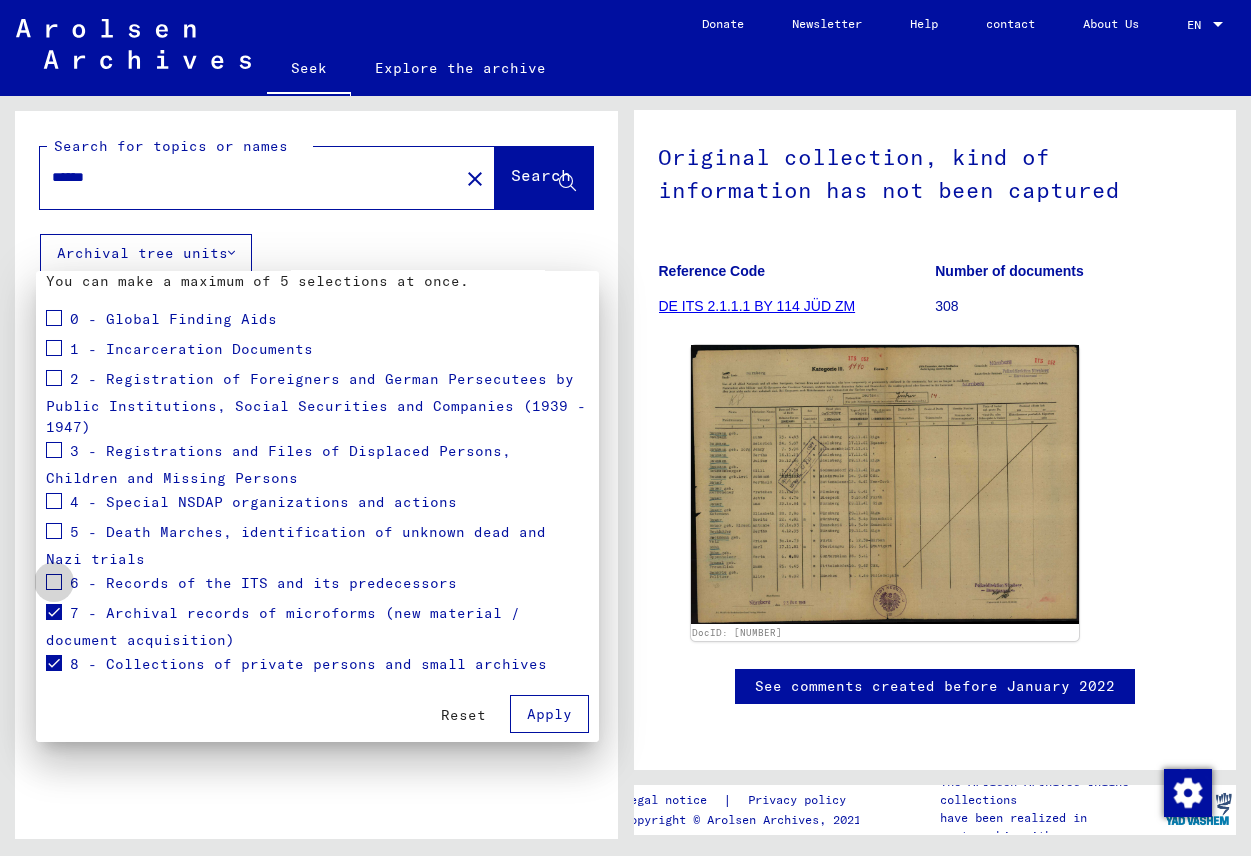 click at bounding box center [54, 582] 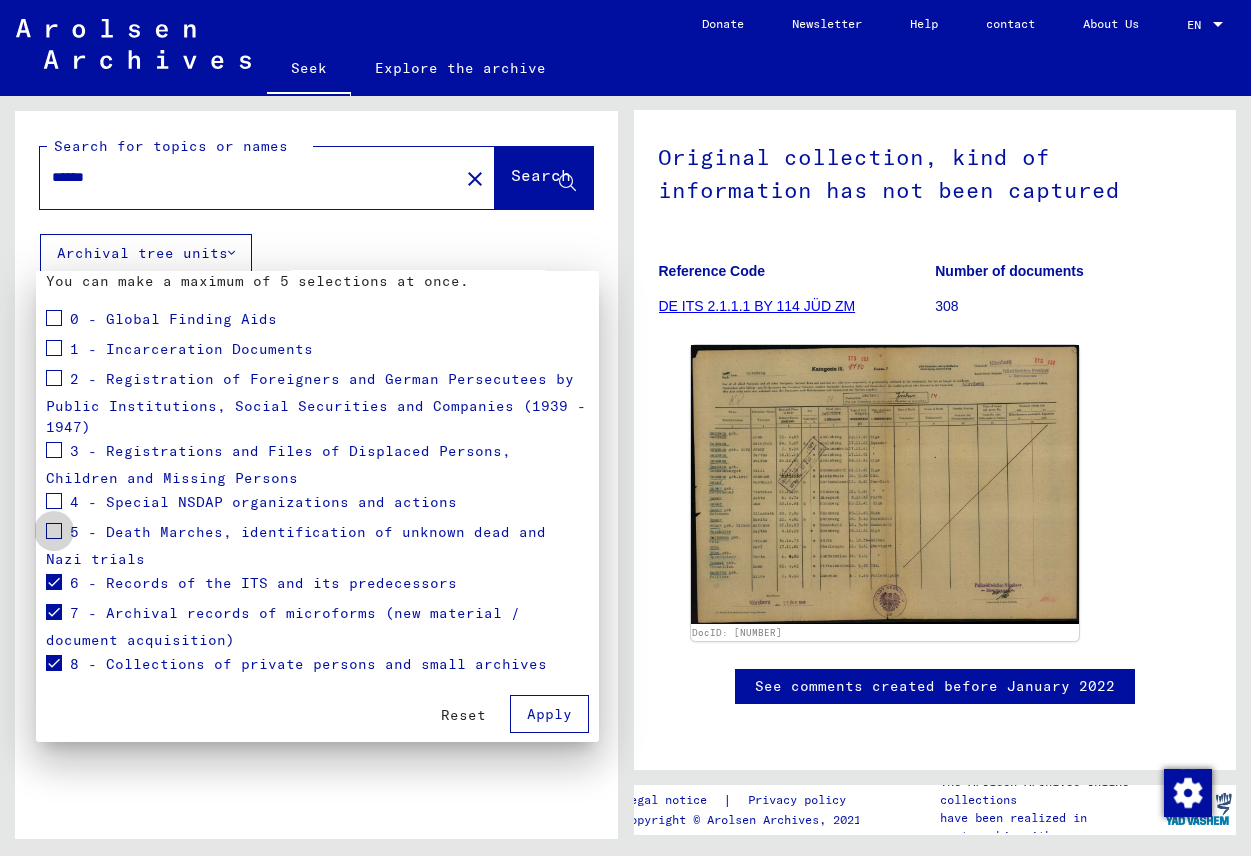 click at bounding box center (54, 531) 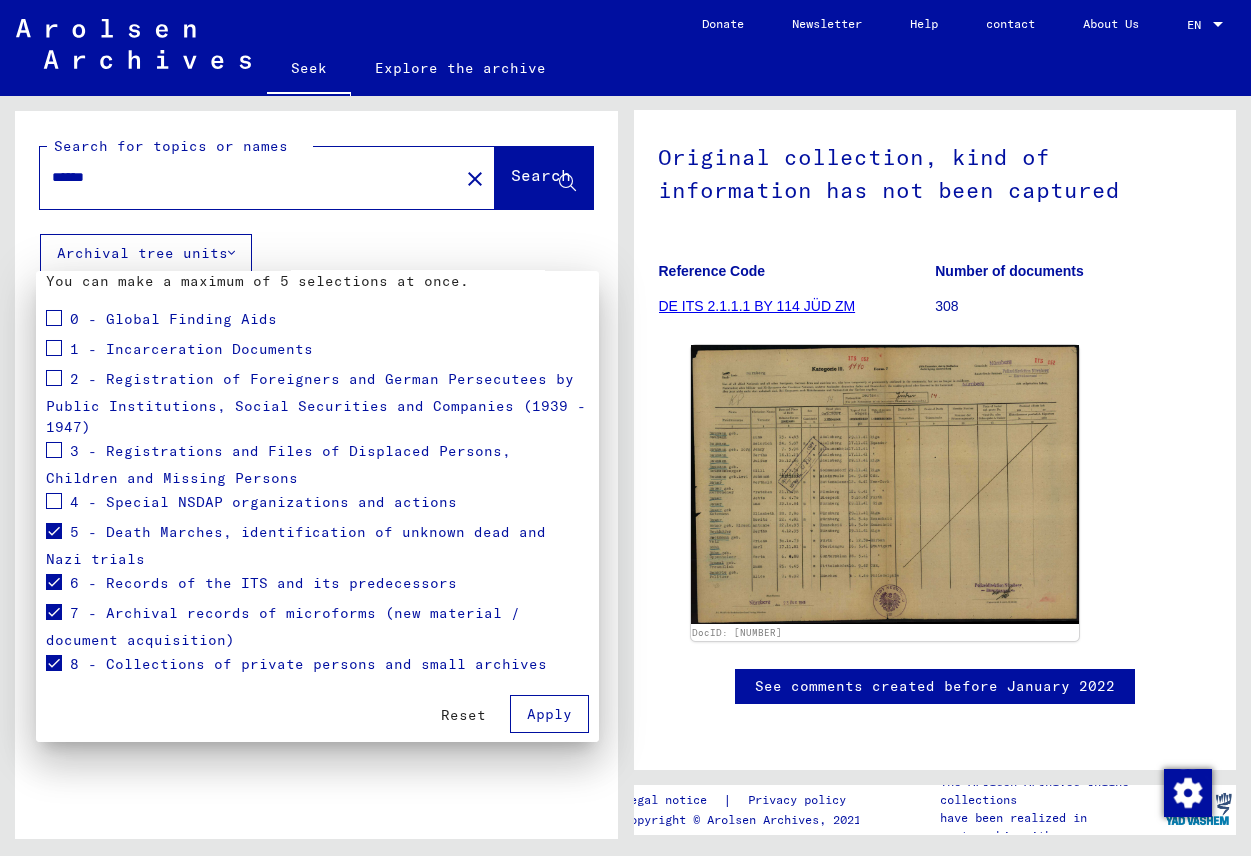 click at bounding box center (54, 501) 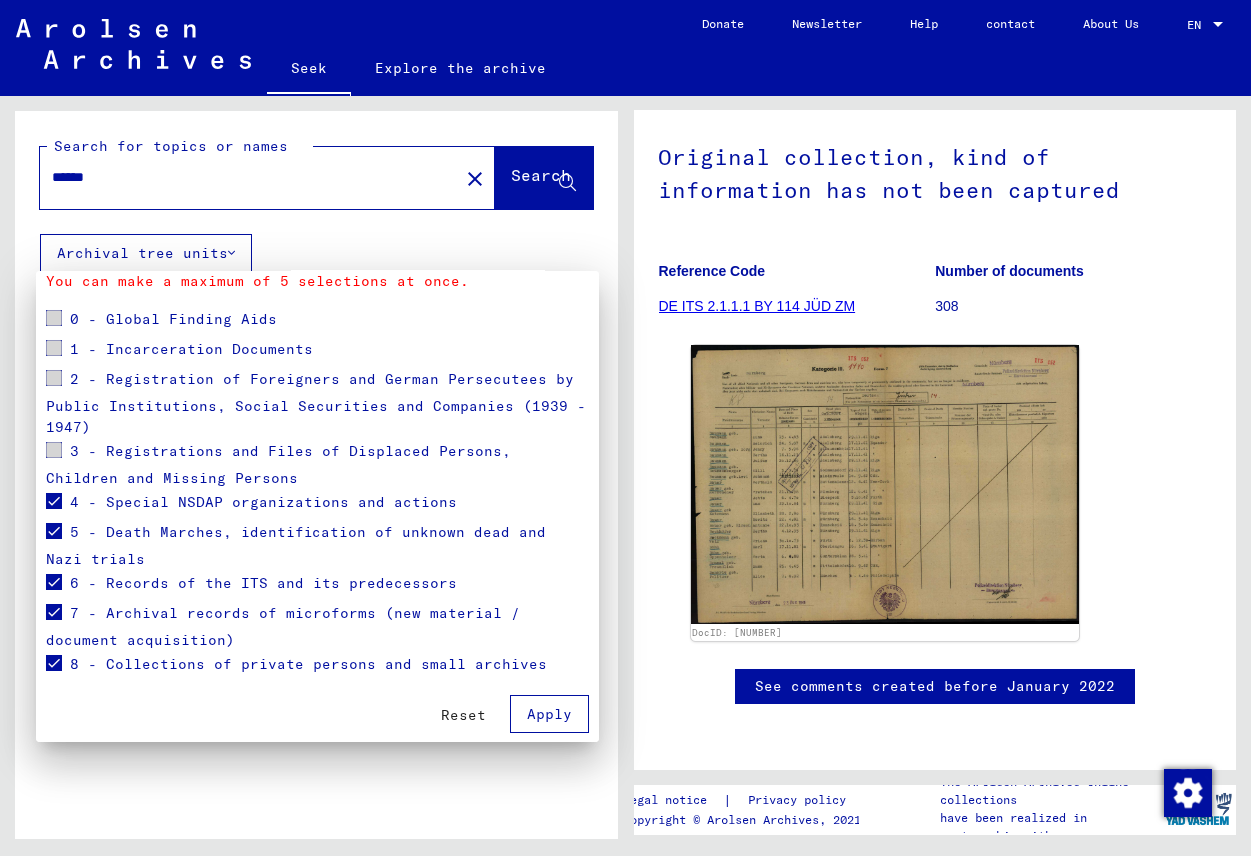 click at bounding box center (54, 450) 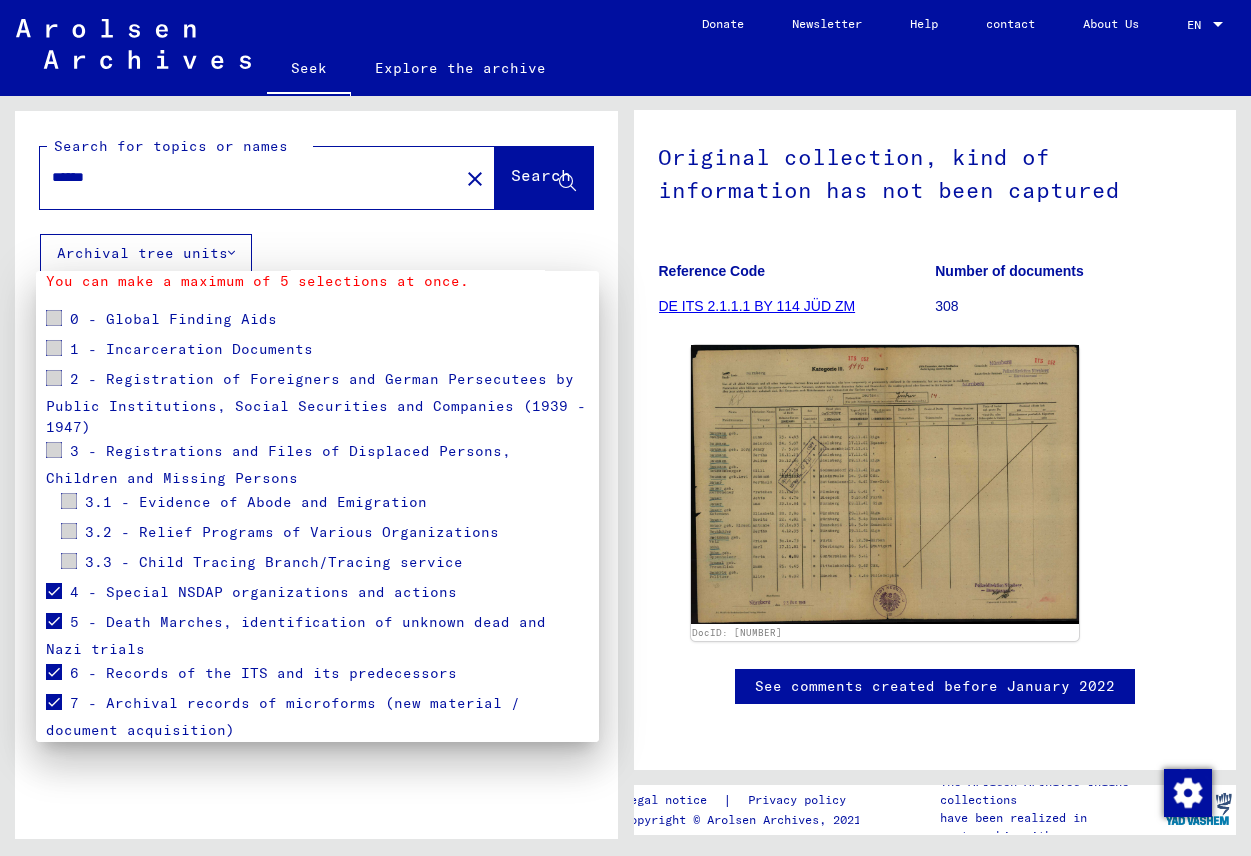 click at bounding box center [54, 450] 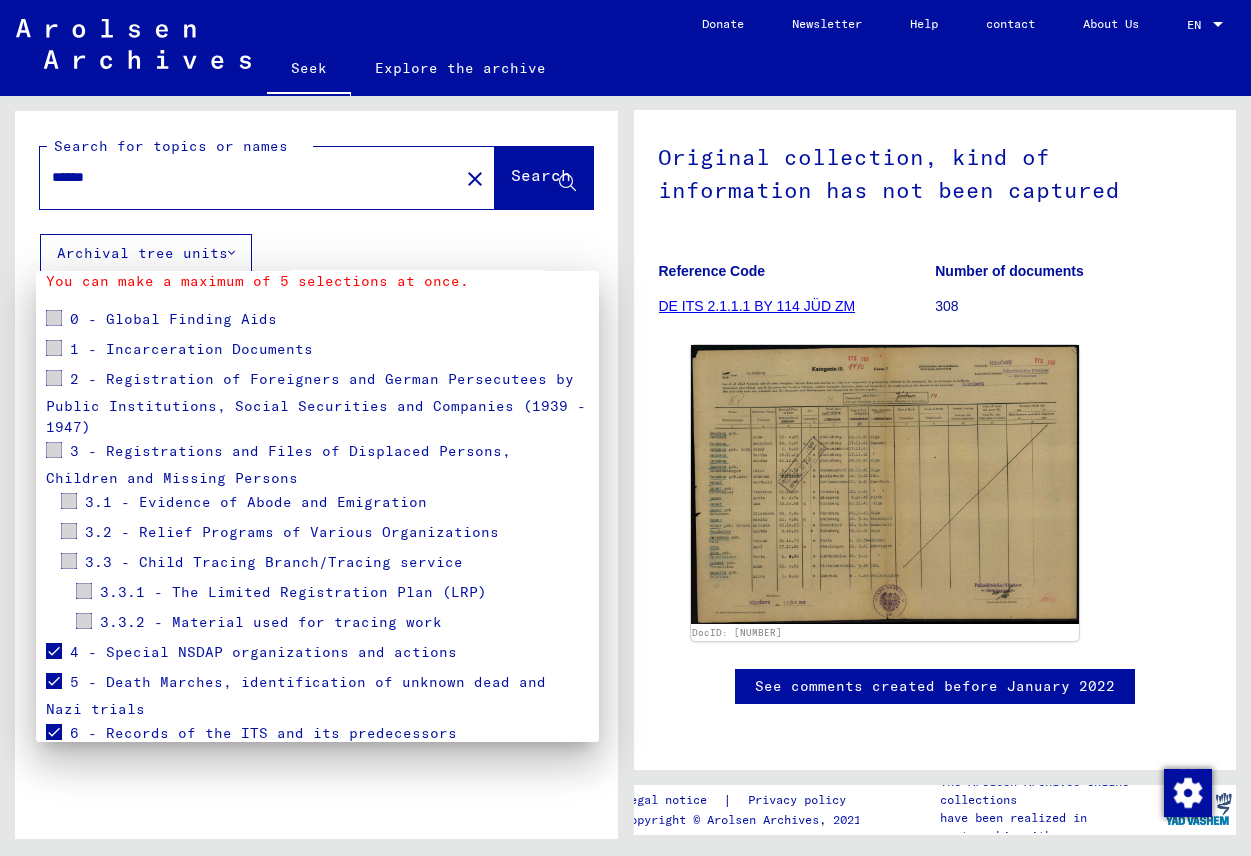 click at bounding box center [84, 621] 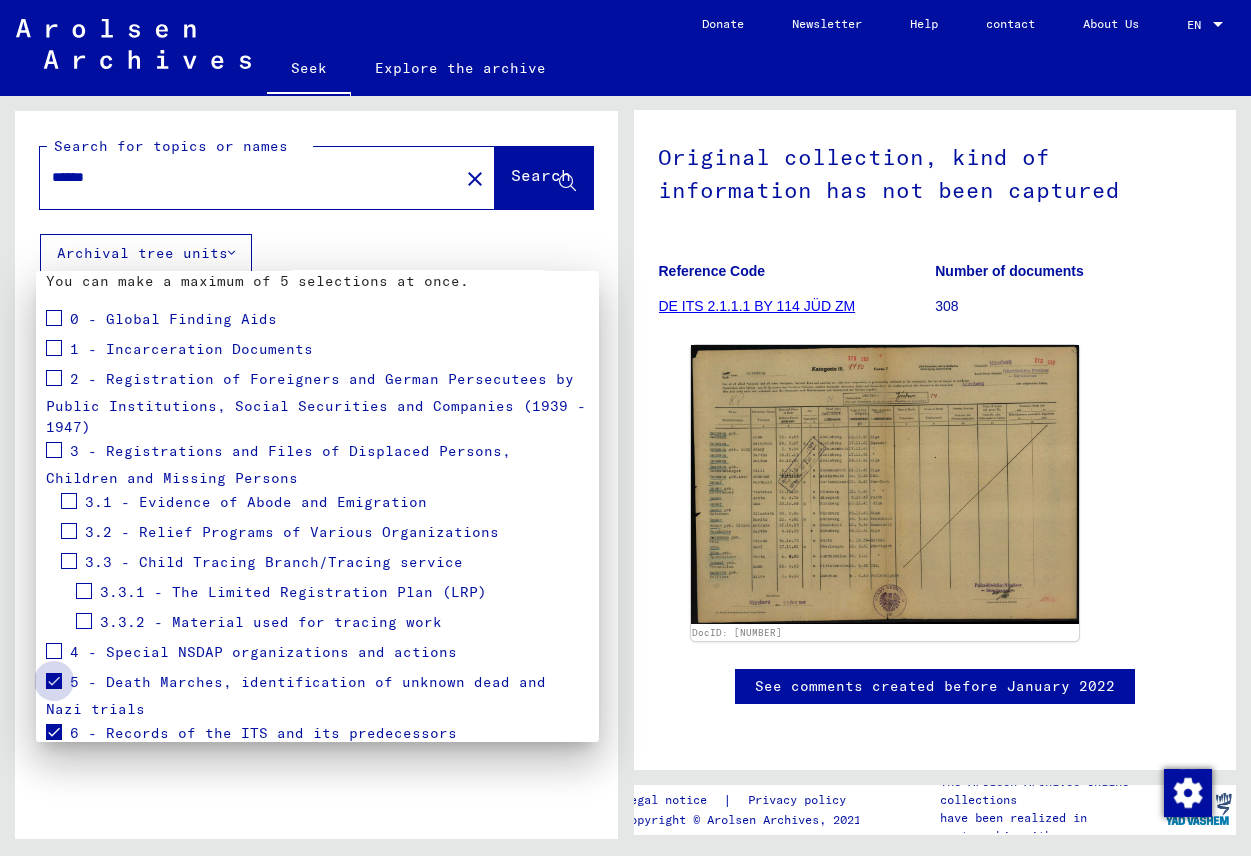 click at bounding box center (54, 681) 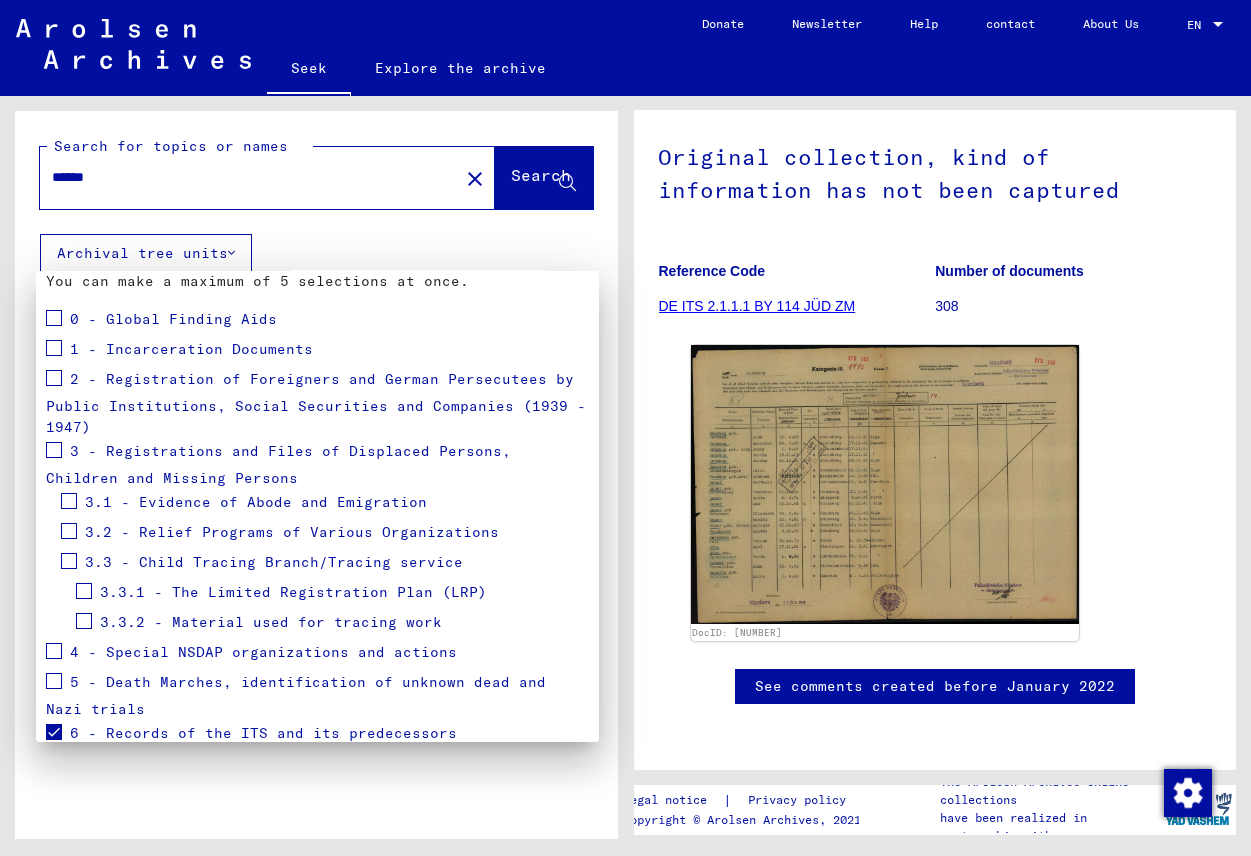 click at bounding box center [54, 732] 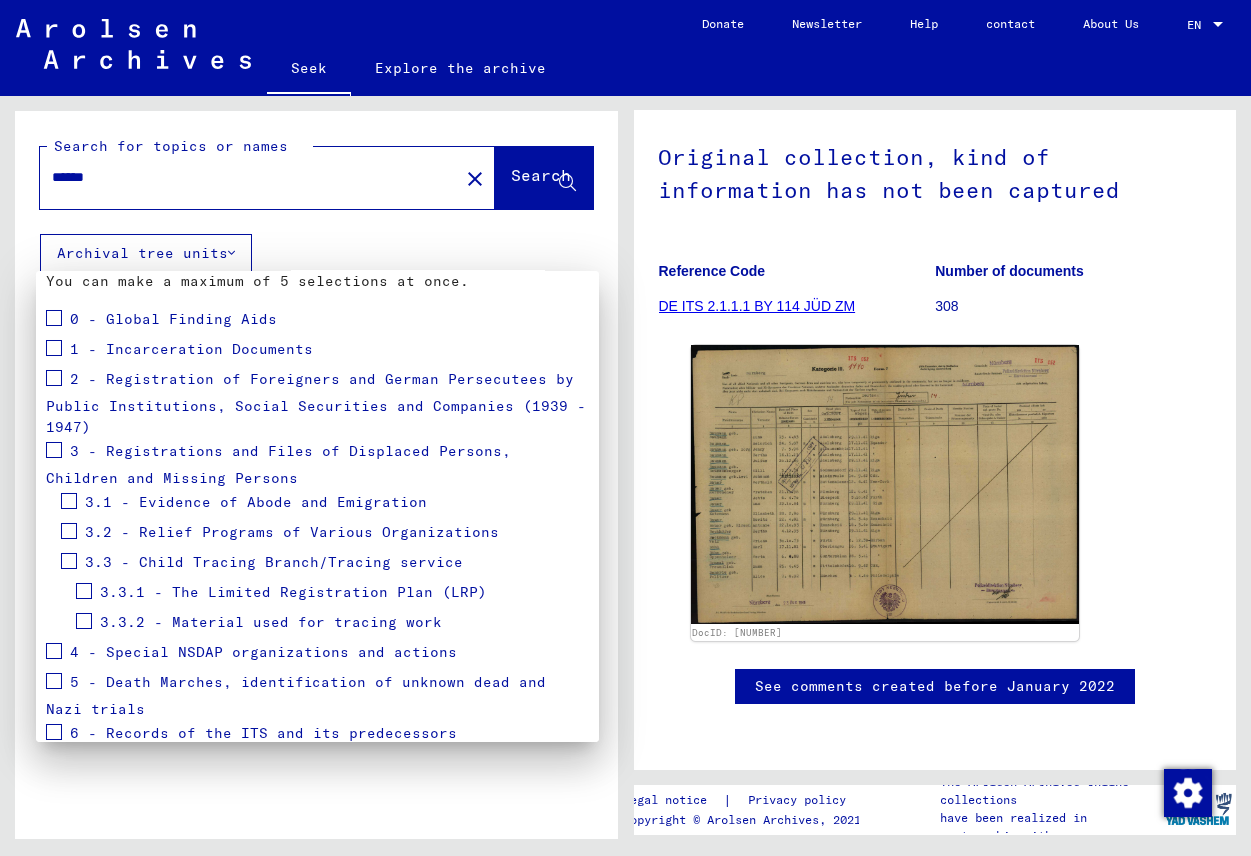 click at bounding box center [54, 318] 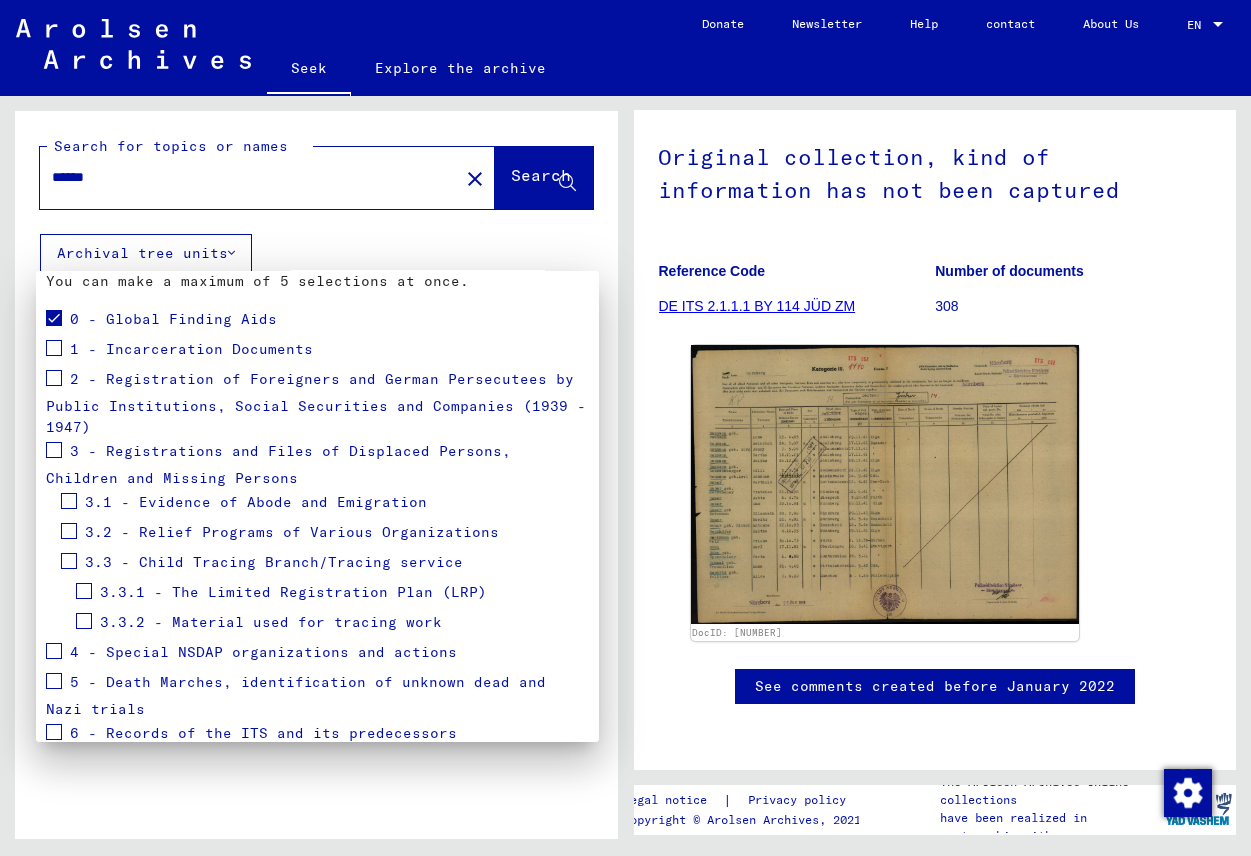 click at bounding box center [54, 378] 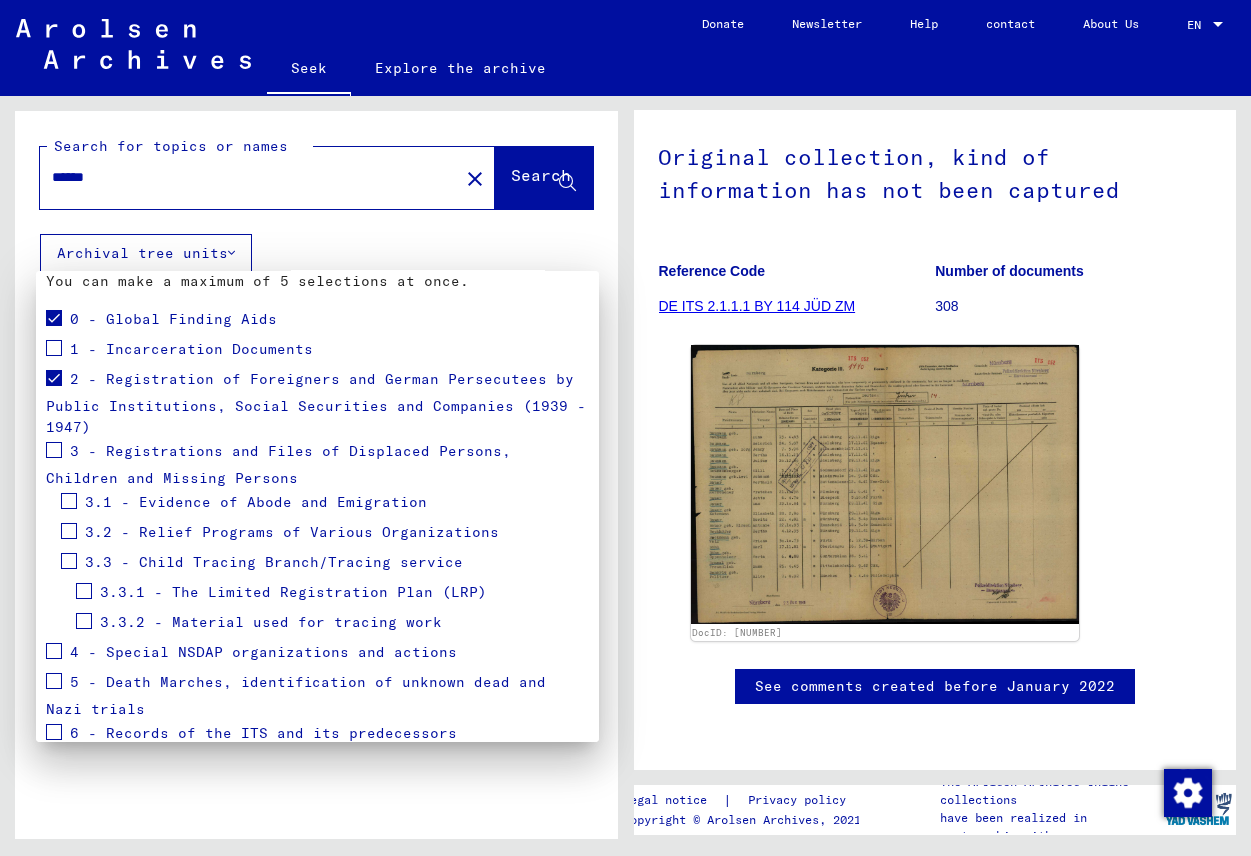click at bounding box center (54, 450) 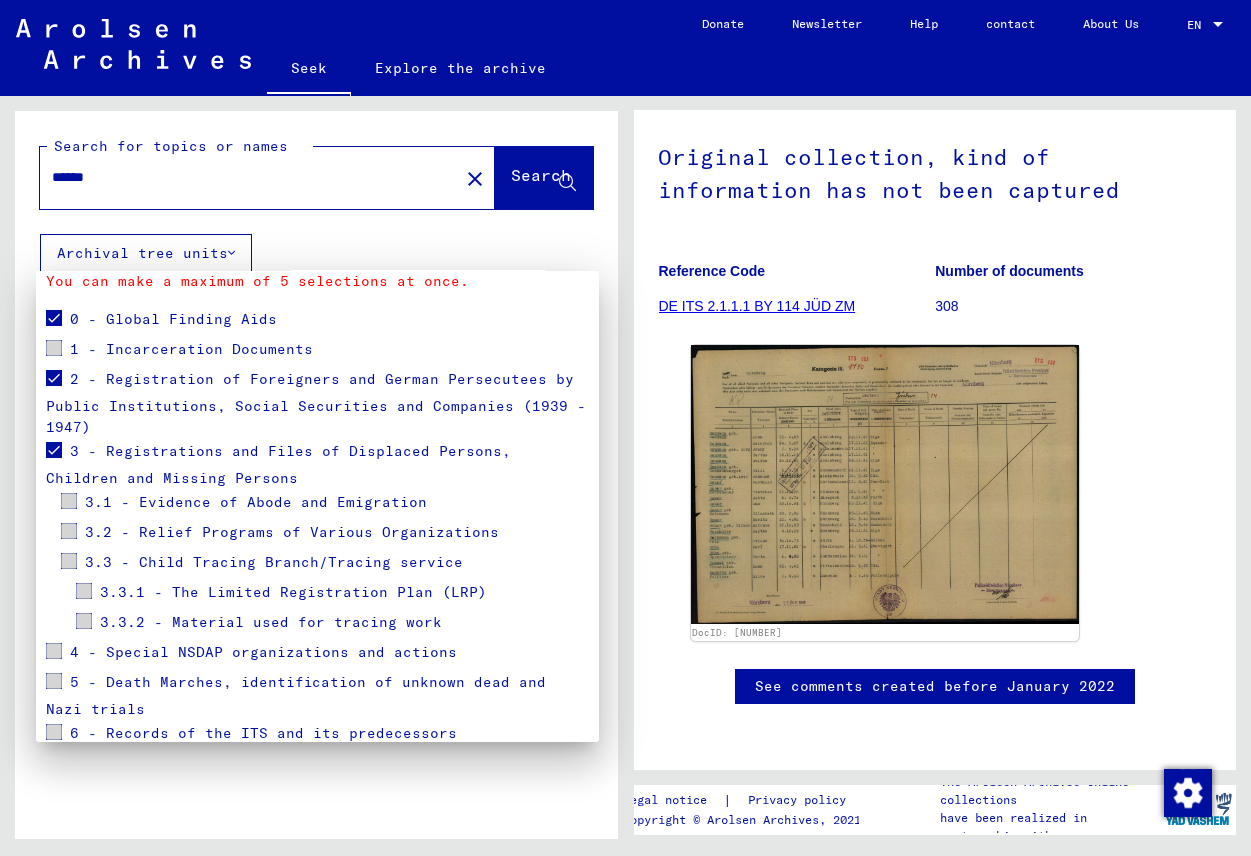 click at bounding box center (625, 428) 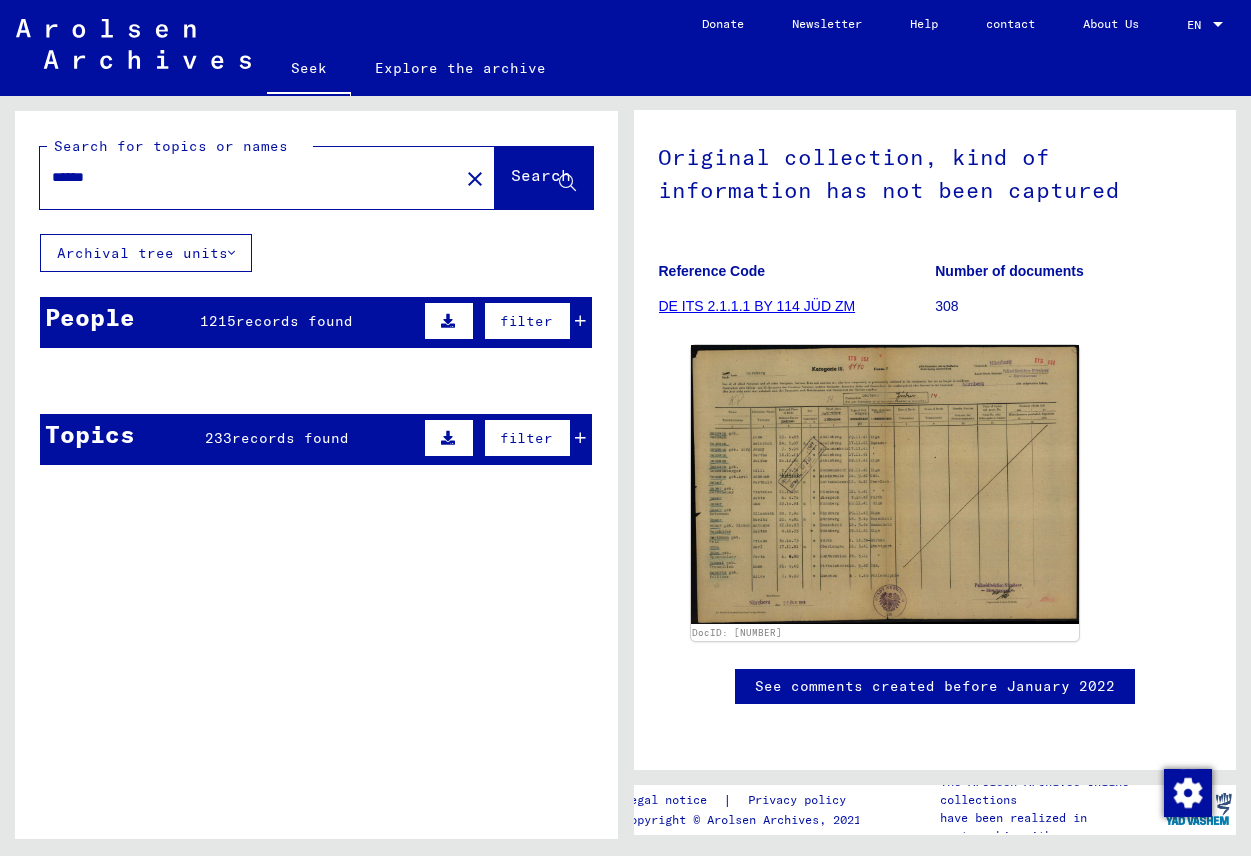 click on "Search" 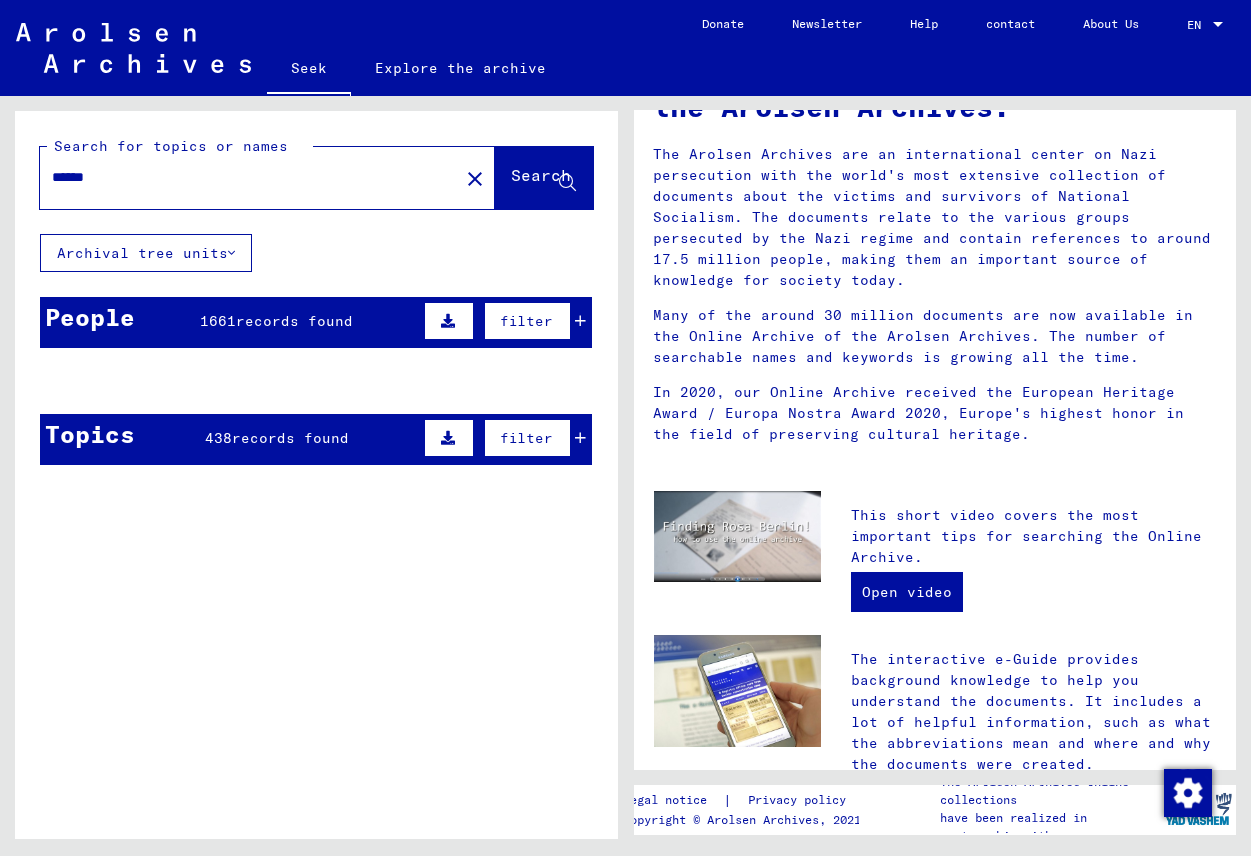 scroll, scrollTop: 0, scrollLeft: 0, axis: both 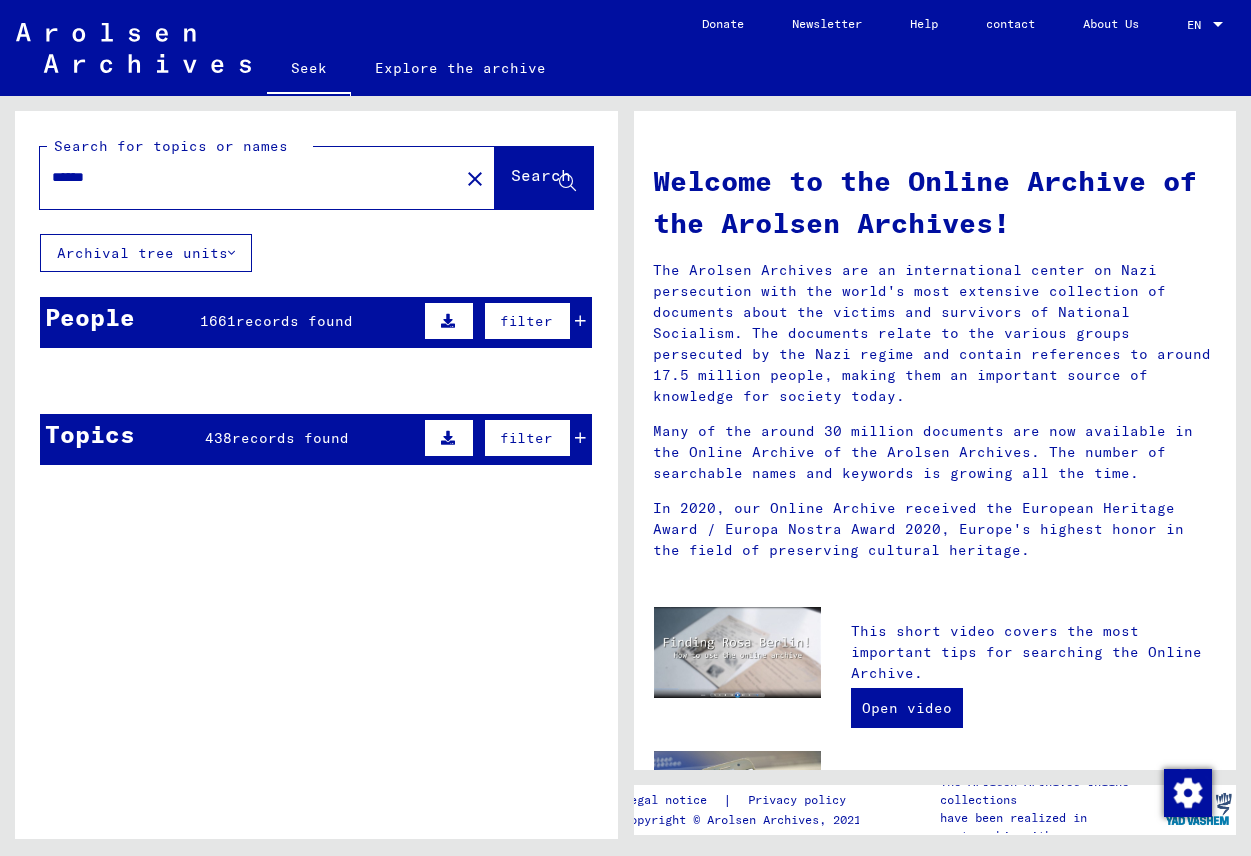 click at bounding box center (581, 321) 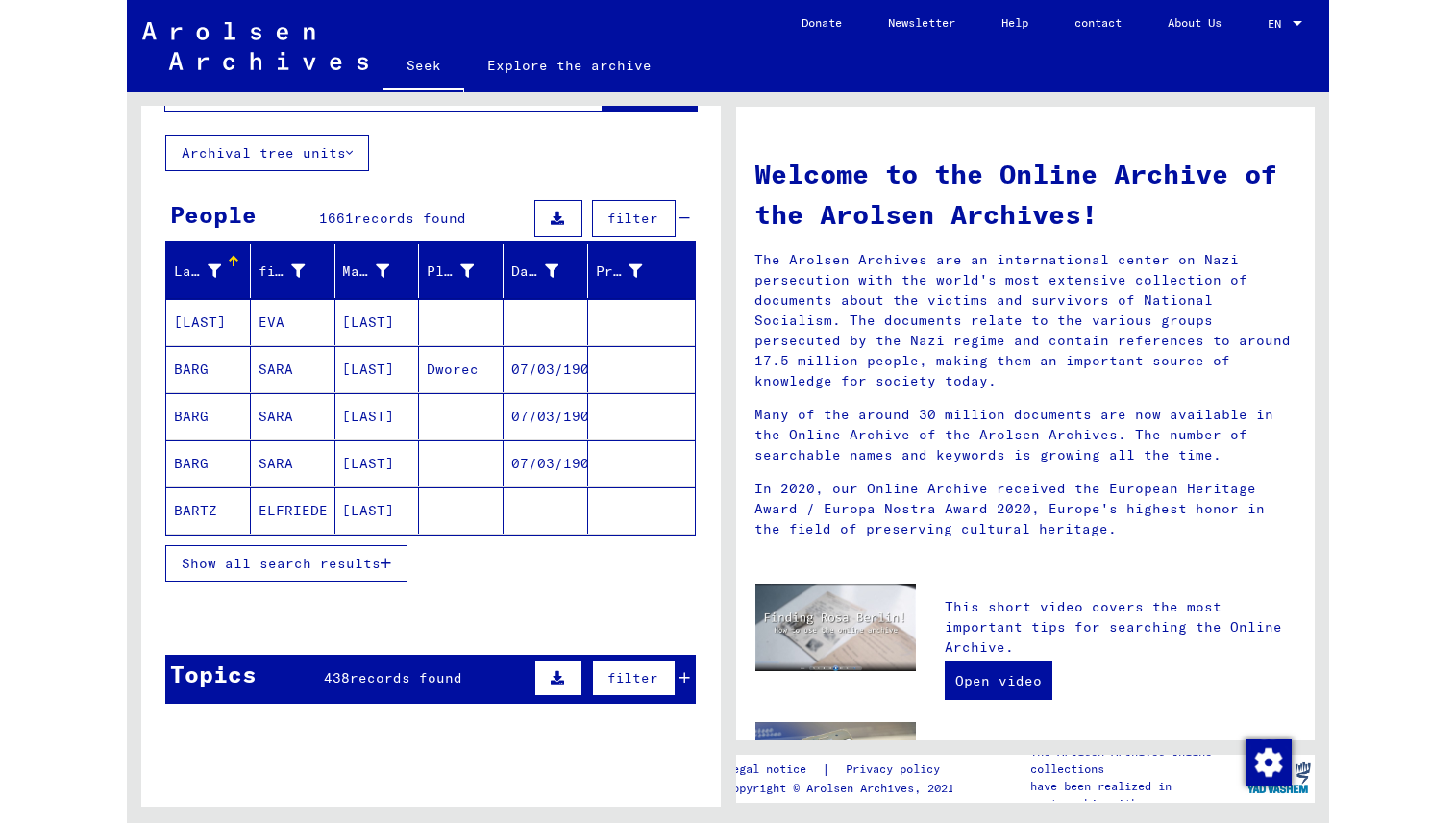 scroll, scrollTop: 0, scrollLeft: 0, axis: both 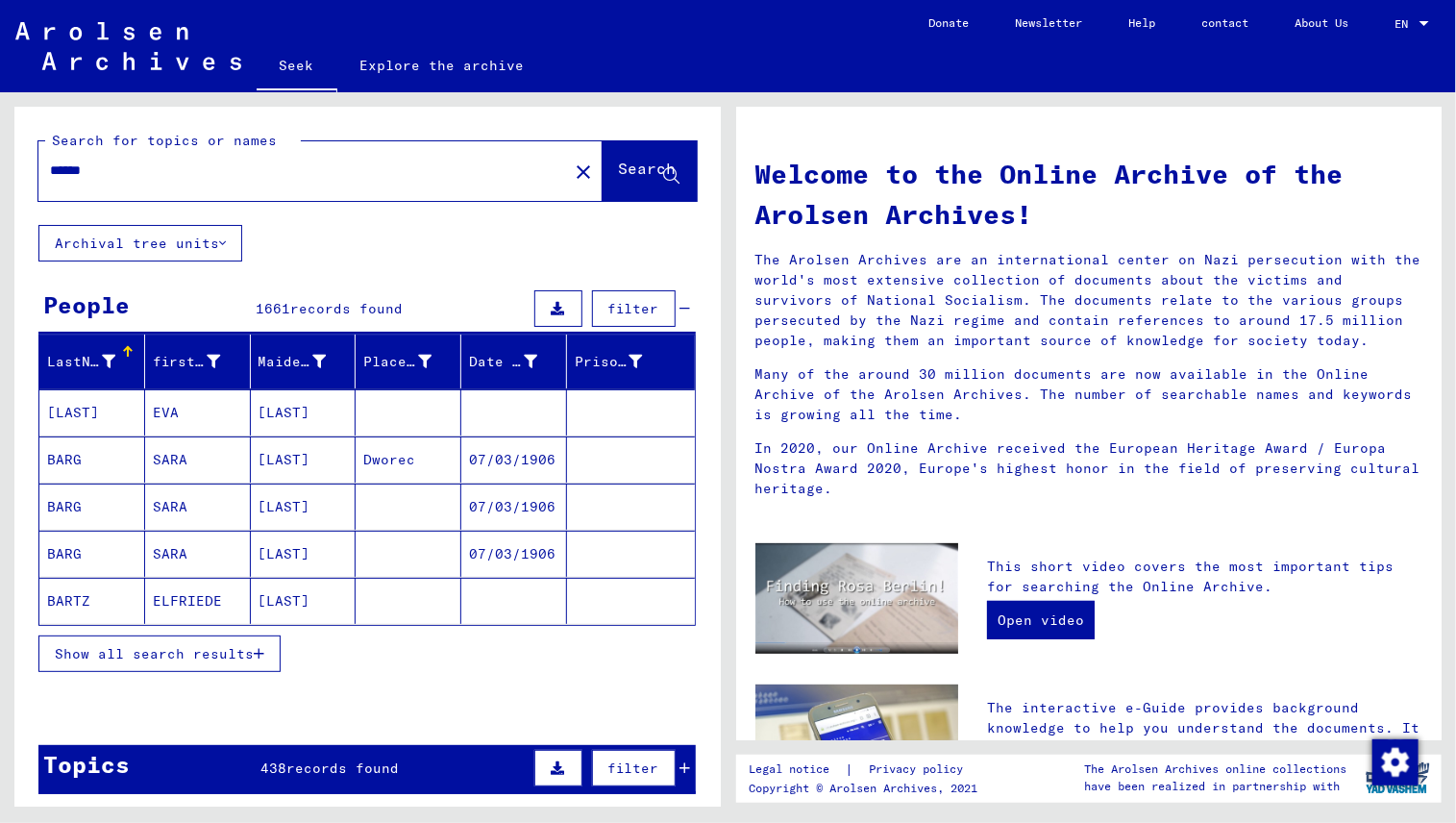 click on "filter" at bounding box center [633, 309] 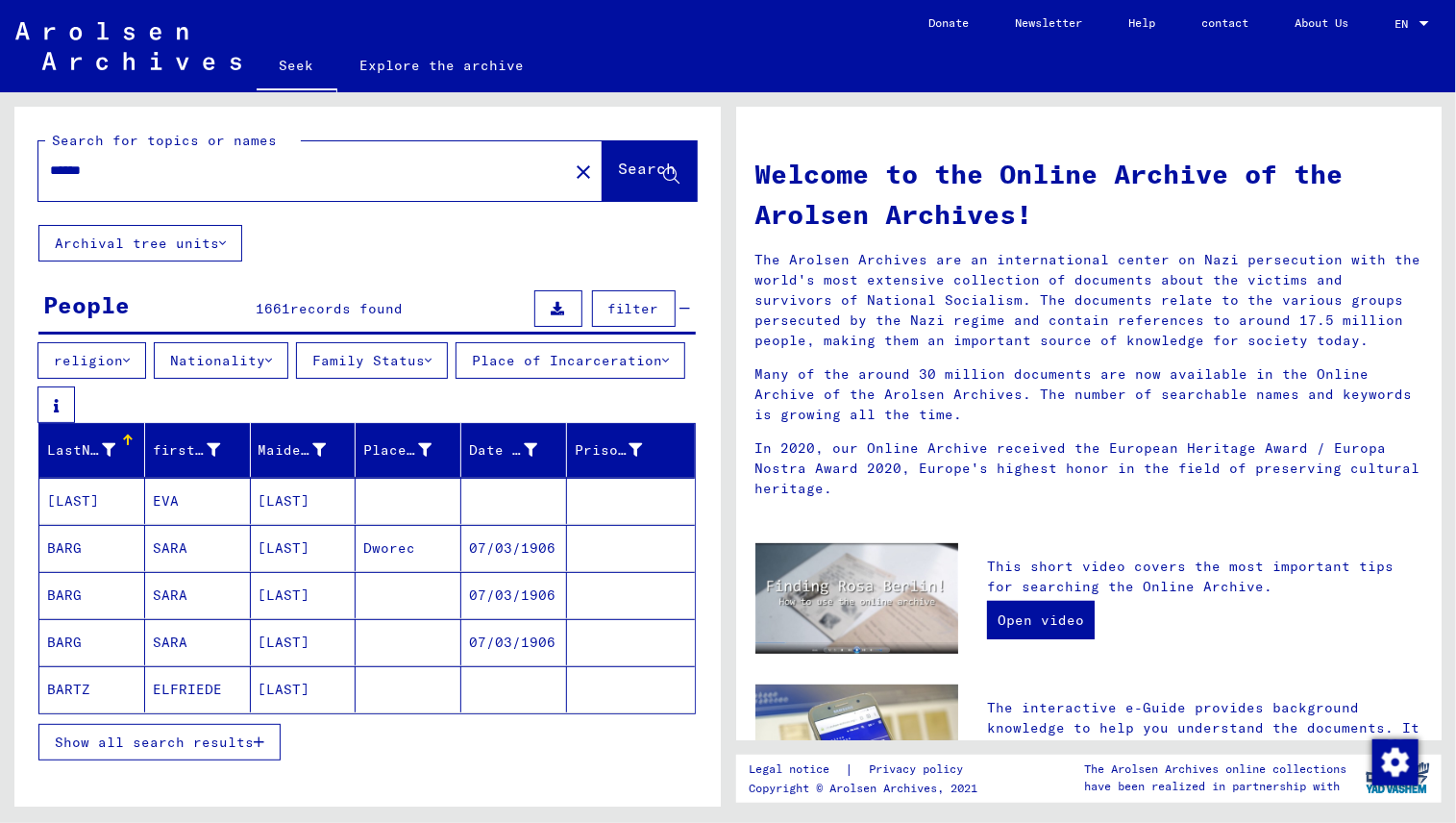 click at bounding box center (268, 361) 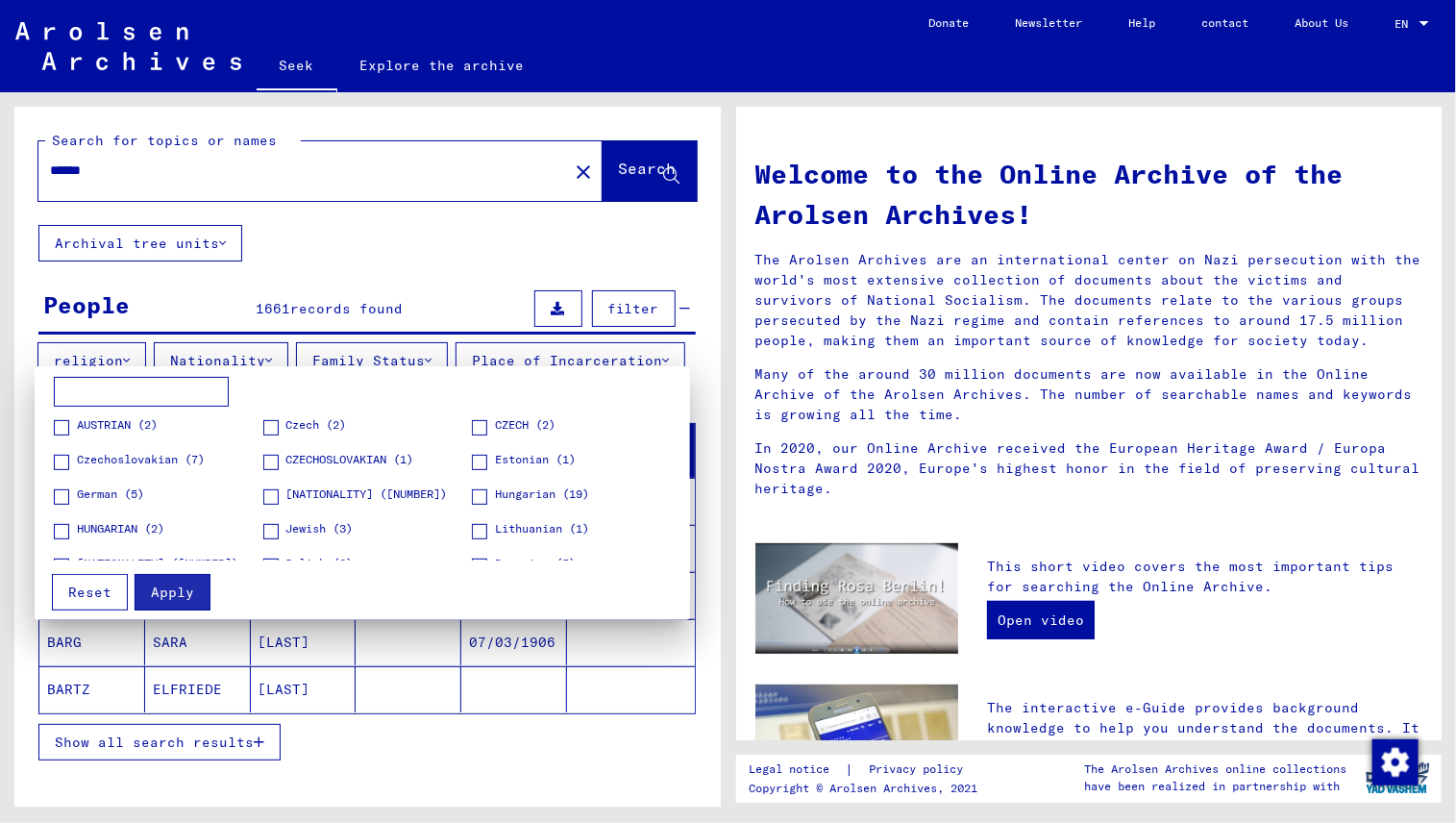 click on "Jewish (3)" at bounding box center [308, 530] 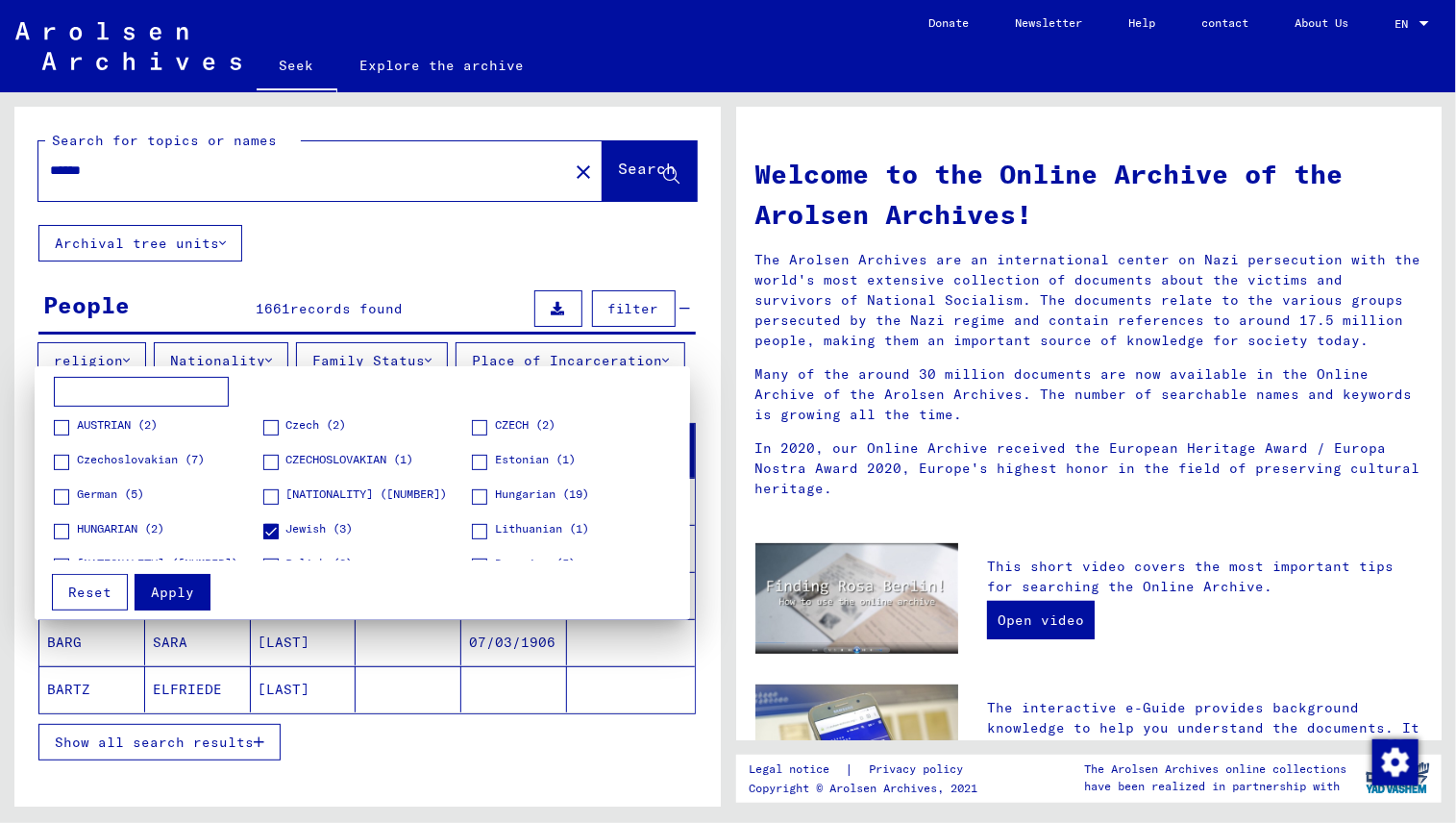 click at bounding box center (271, 497) 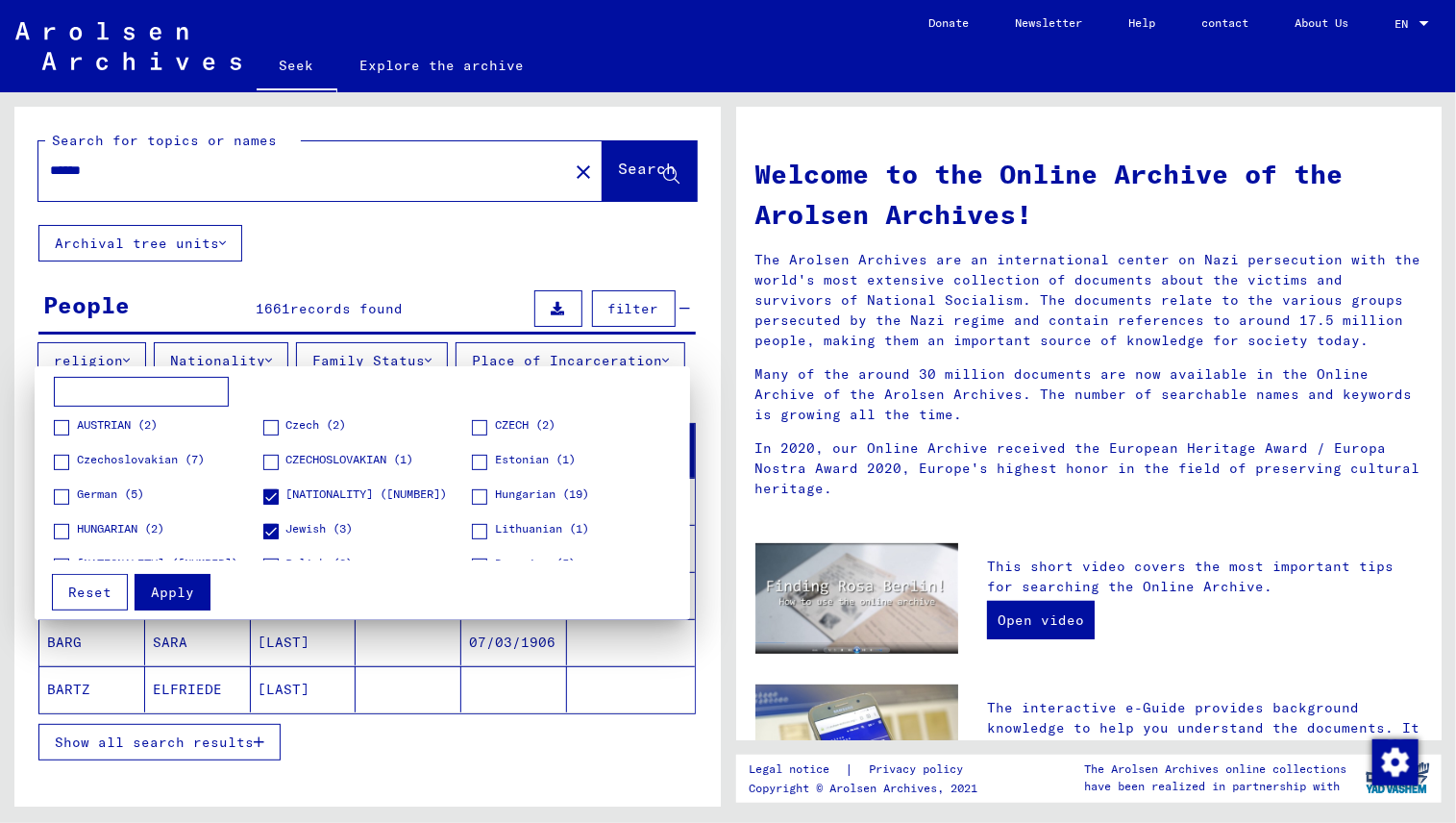 click at bounding box center [62, 497] 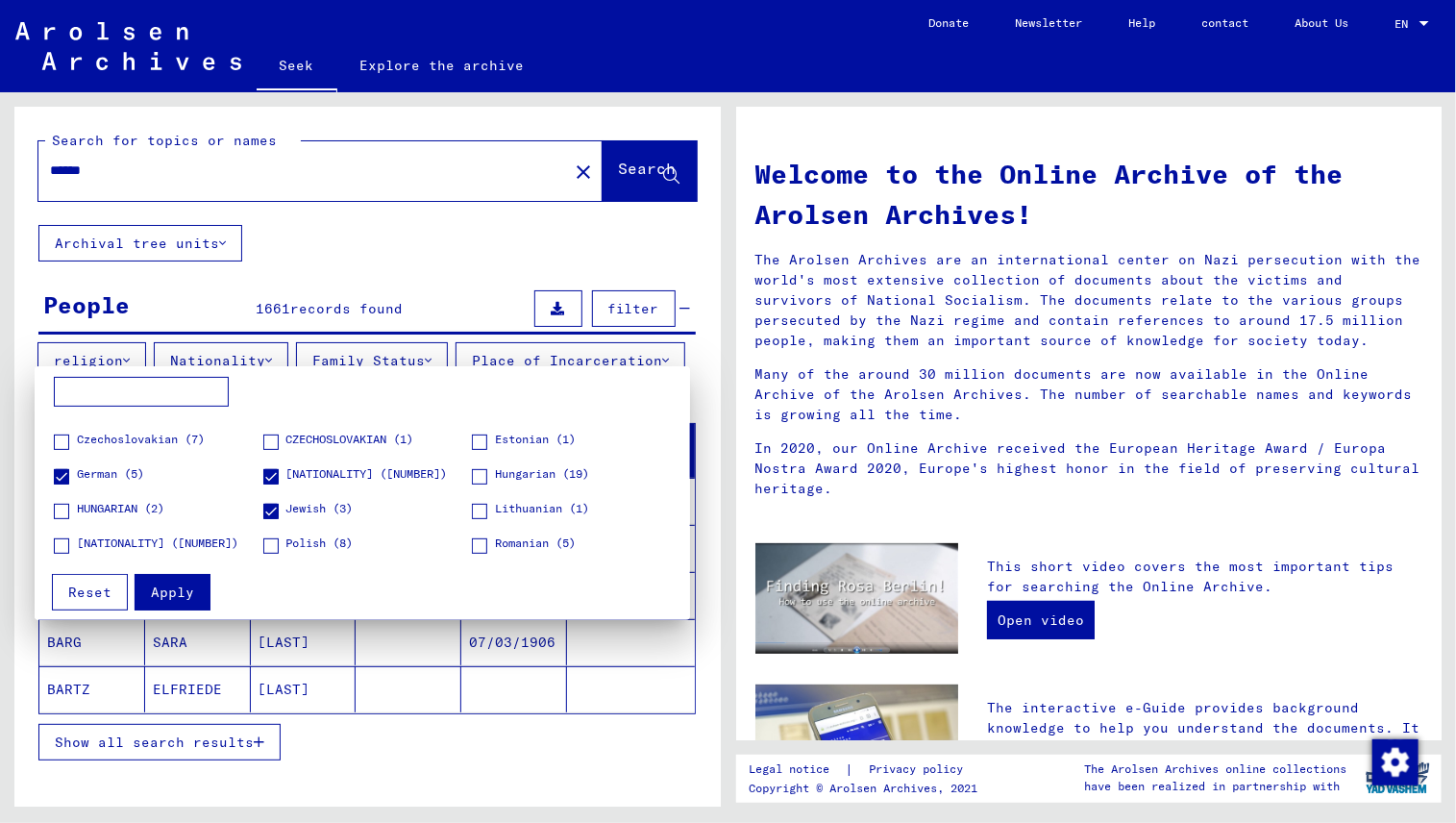 scroll, scrollTop: 0, scrollLeft: 0, axis: both 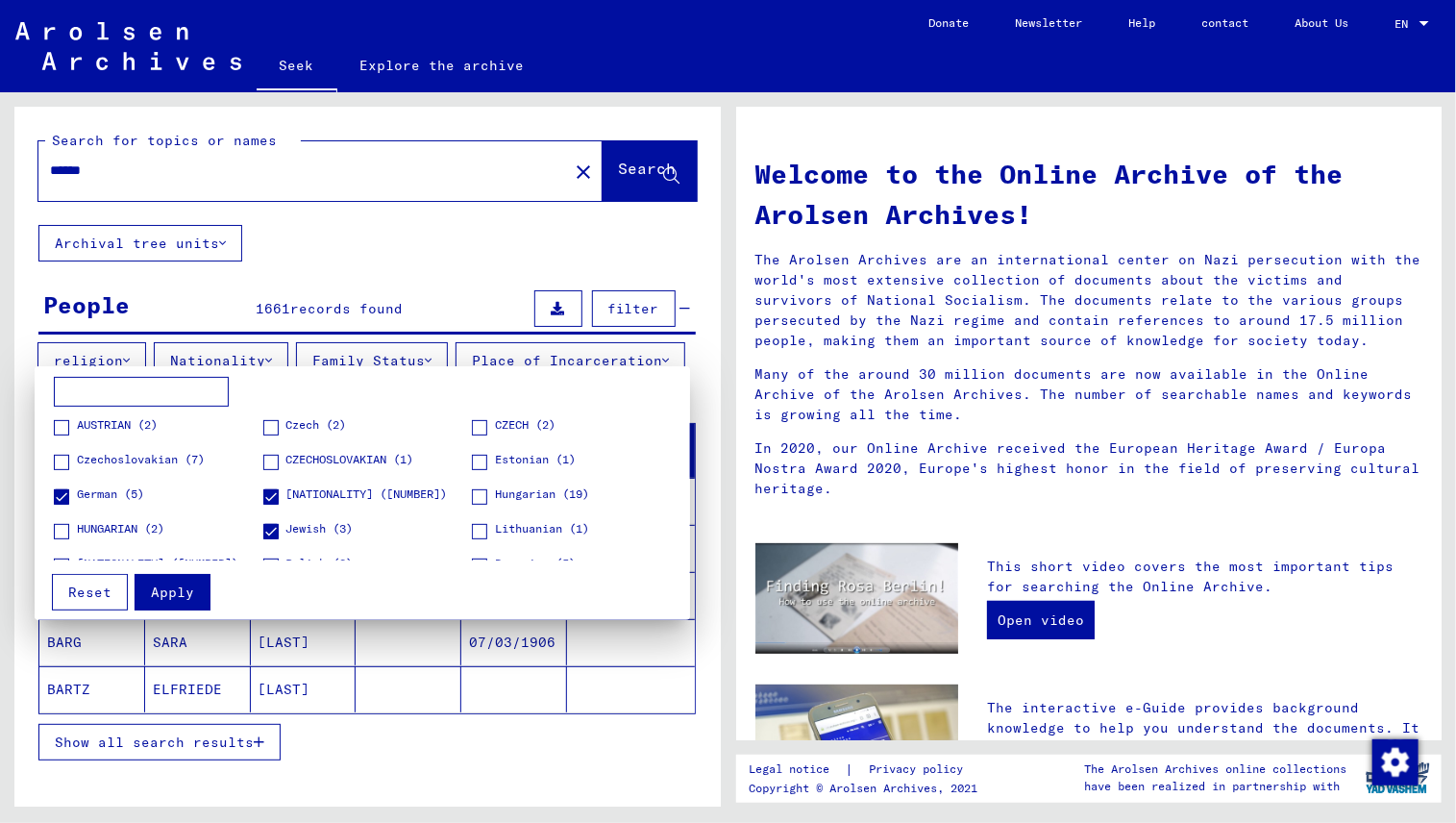 click on "Apply" at bounding box center [172, 592] 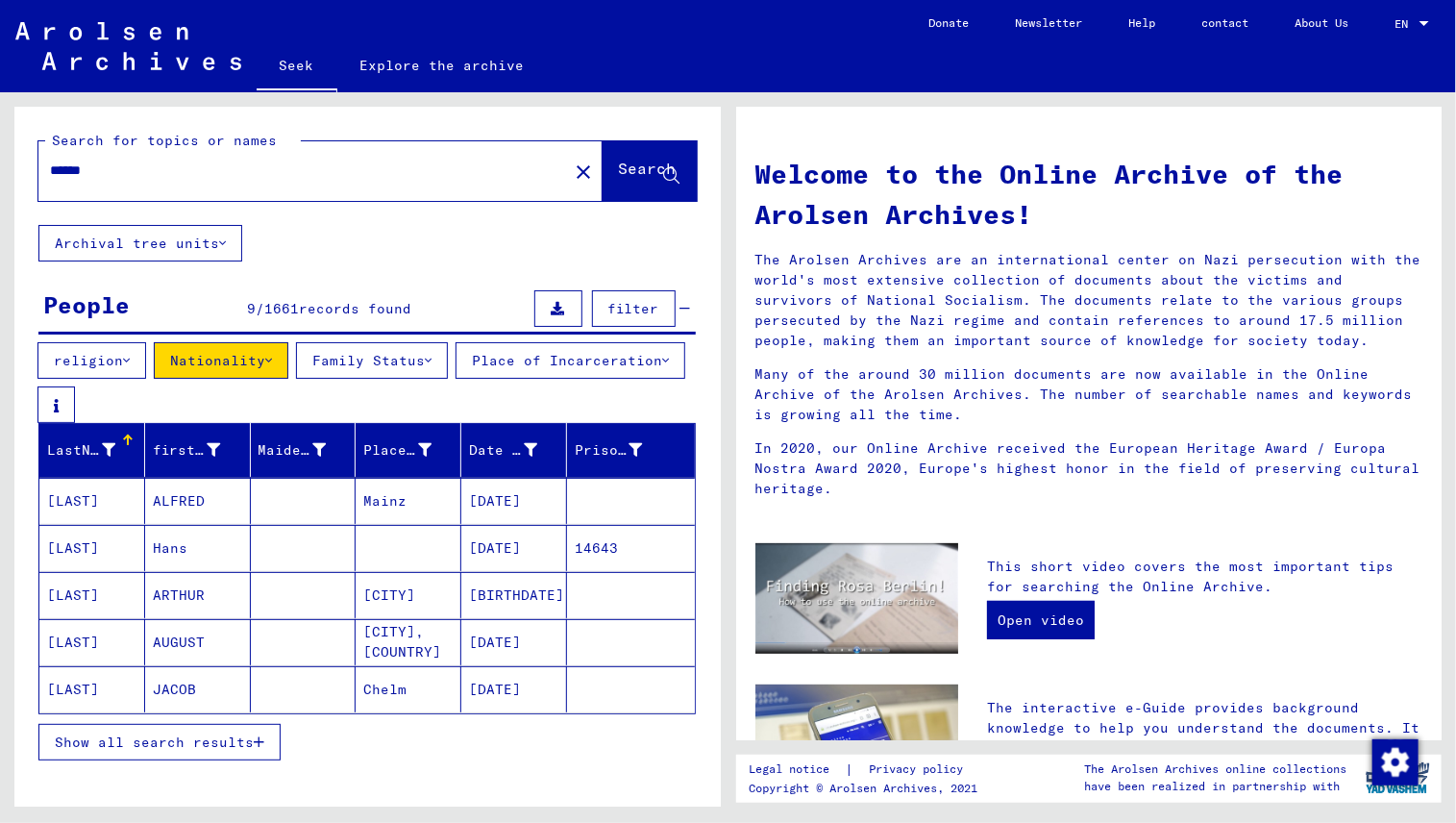 click on "Show all search results" at bounding box center [154, 742] 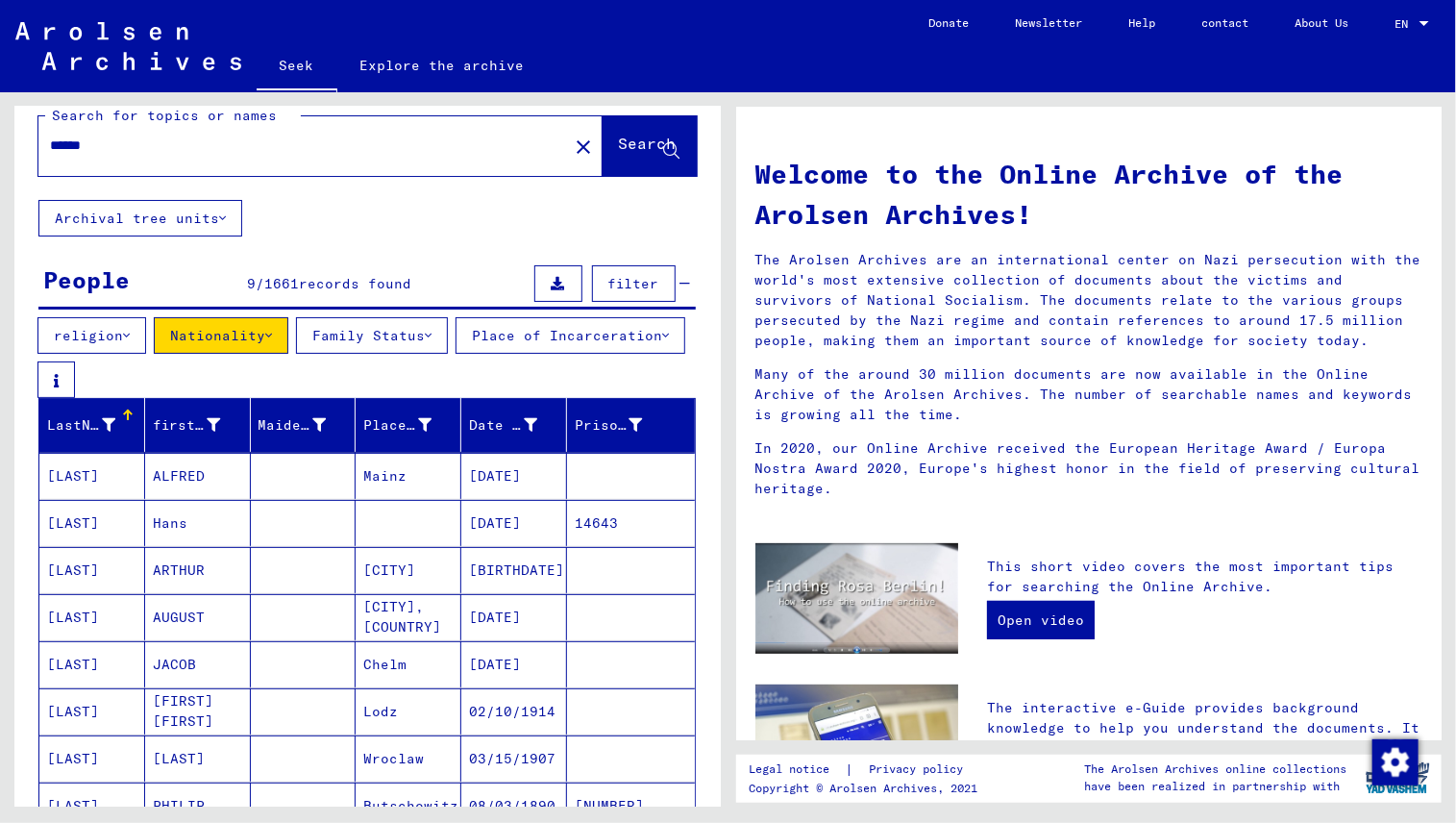 scroll, scrollTop: 0, scrollLeft: 0, axis: both 